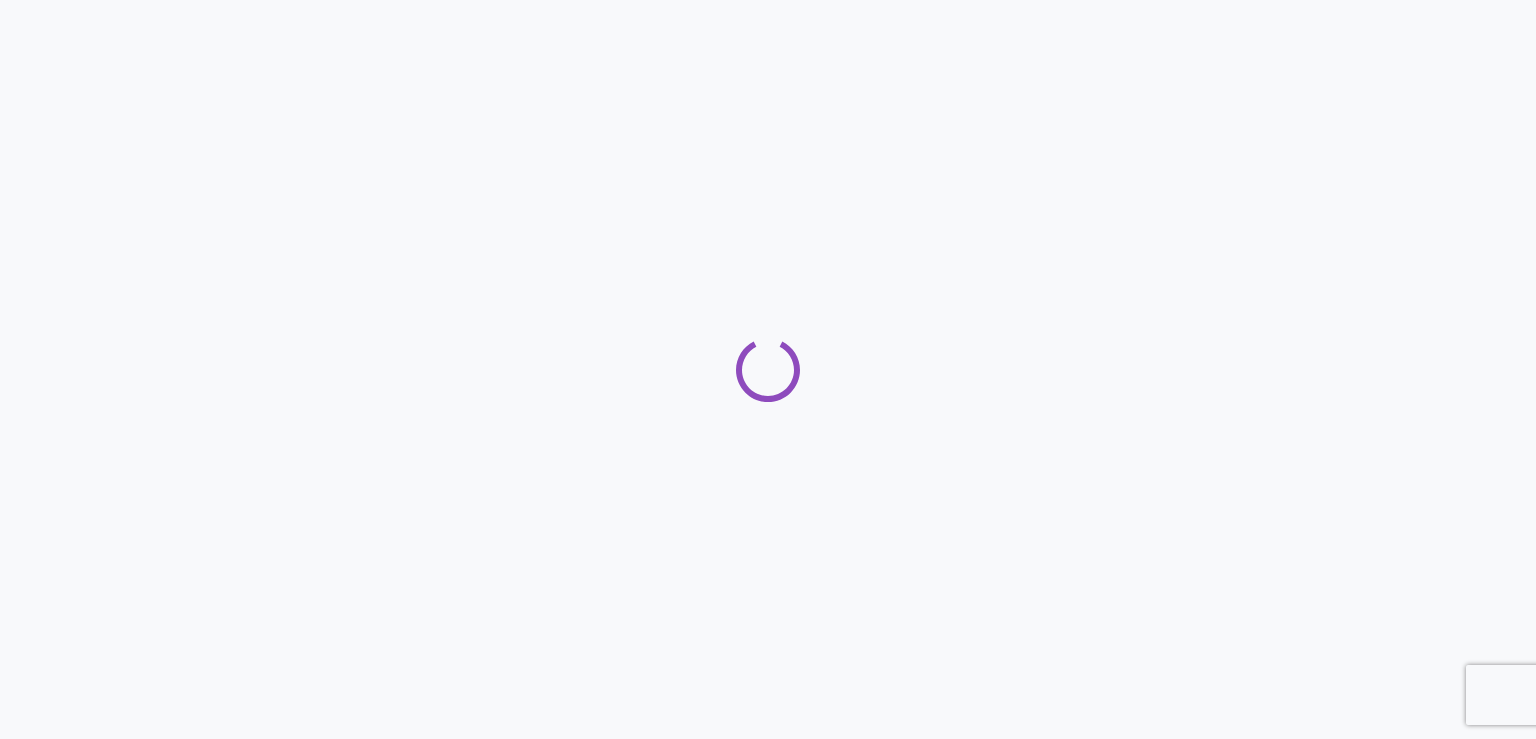 scroll, scrollTop: 0, scrollLeft: 0, axis: both 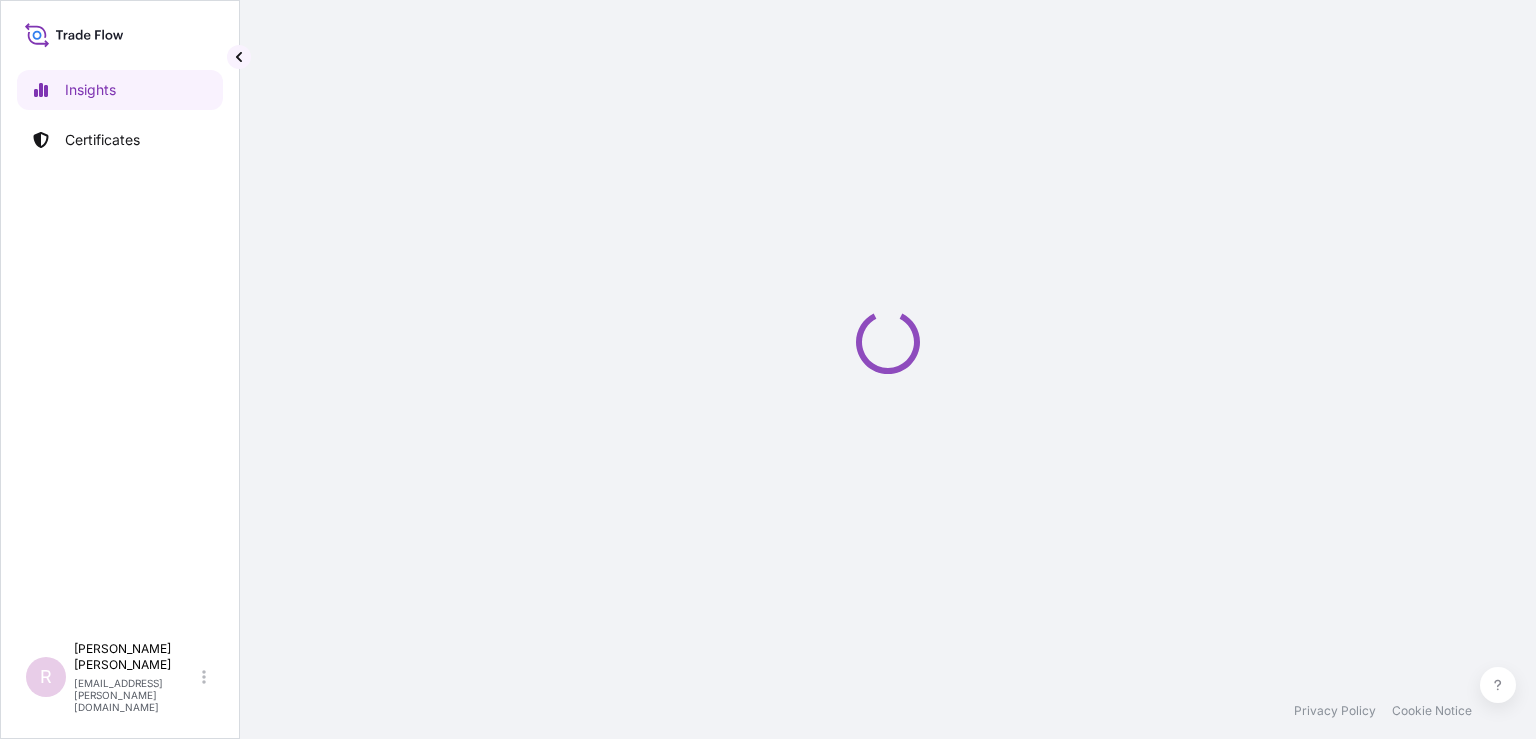 select on "2025" 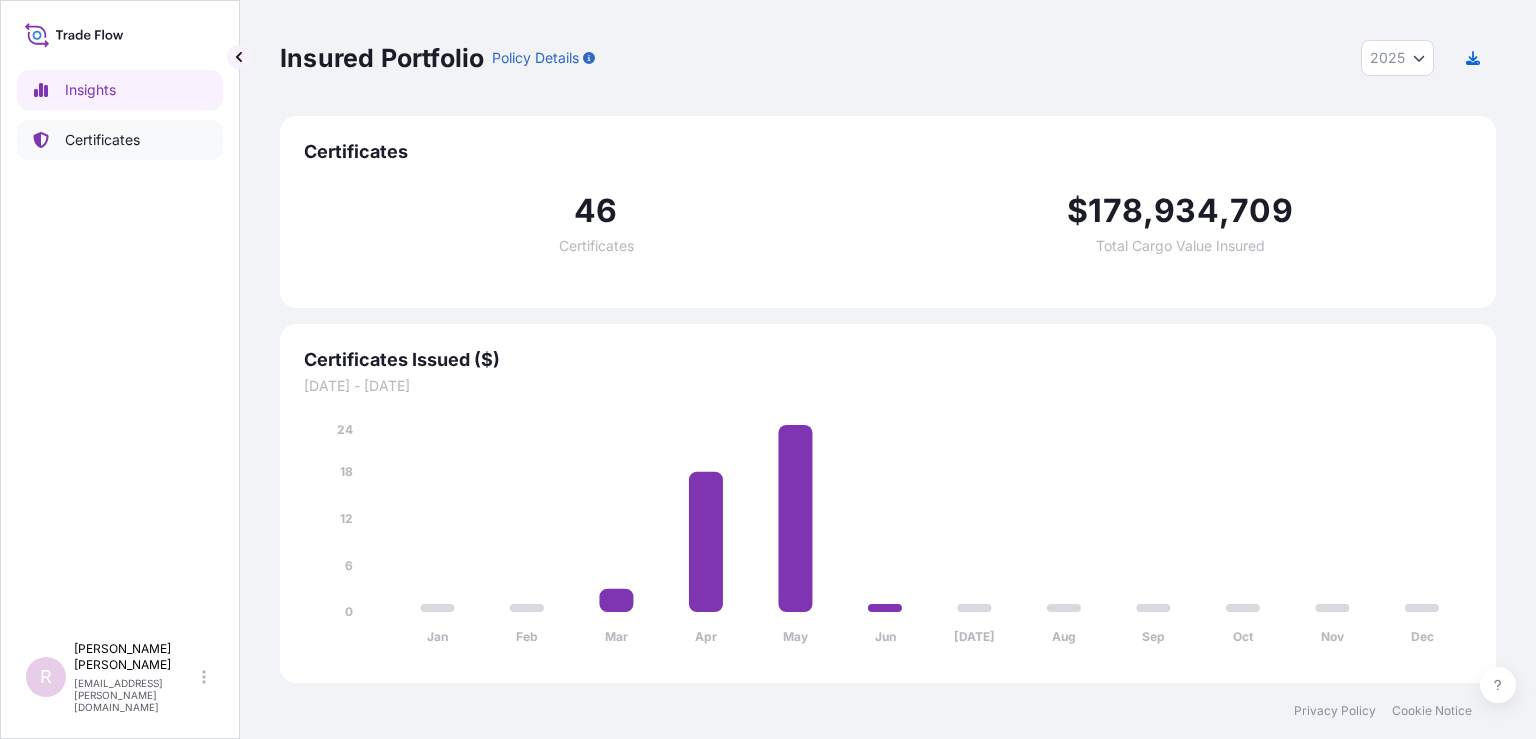 click on "Certificates" at bounding box center [102, 140] 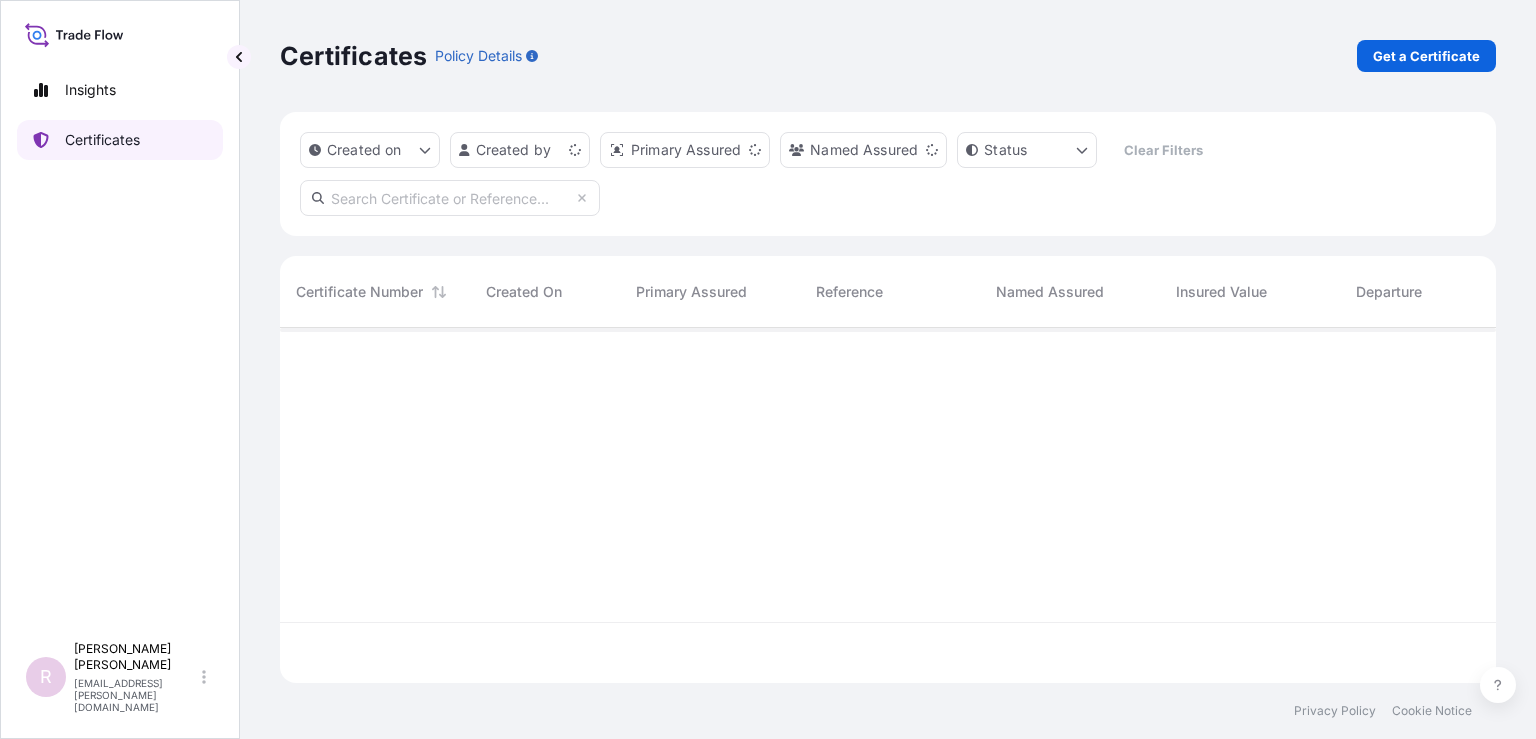 scroll, scrollTop: 16, scrollLeft: 16, axis: both 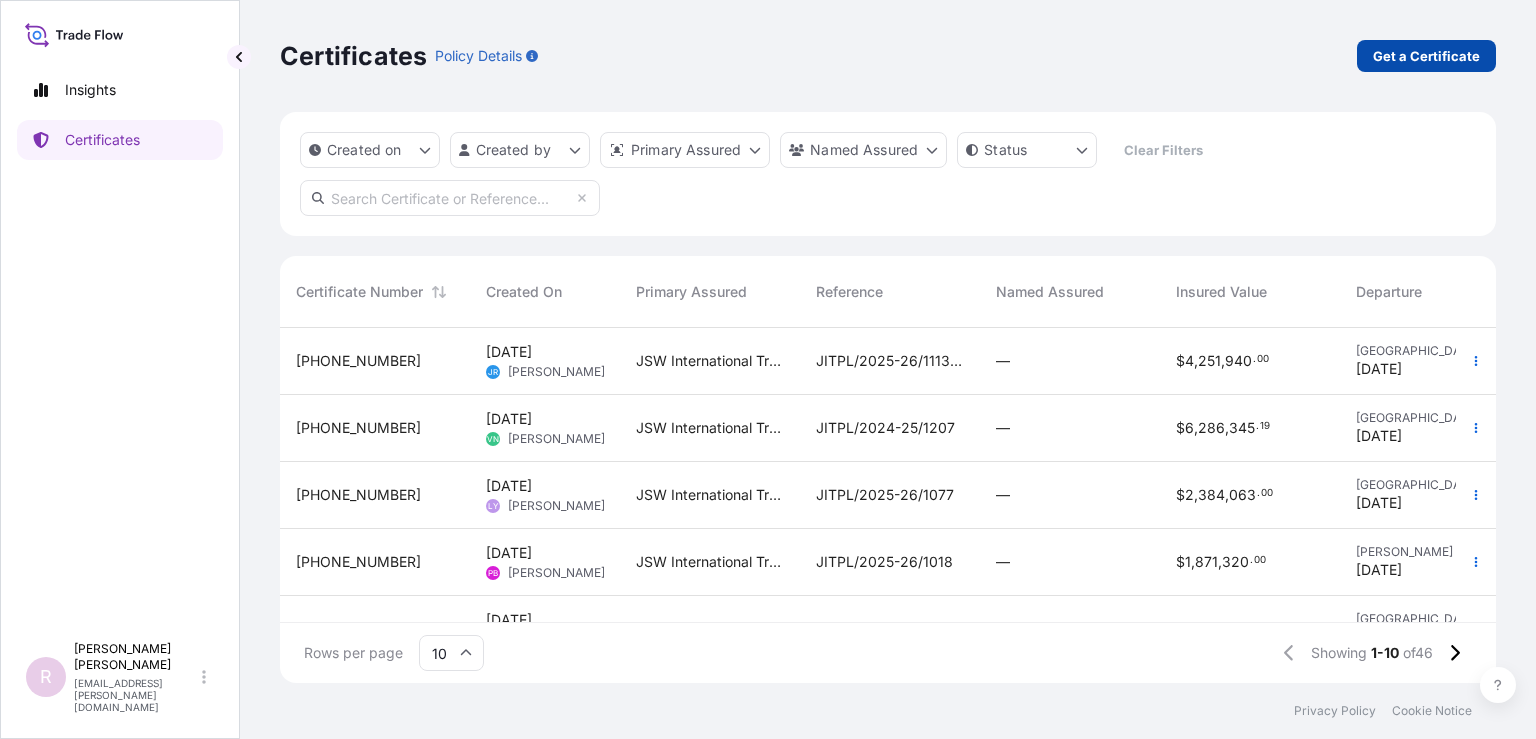 click on "Get a Certificate" at bounding box center [1426, 56] 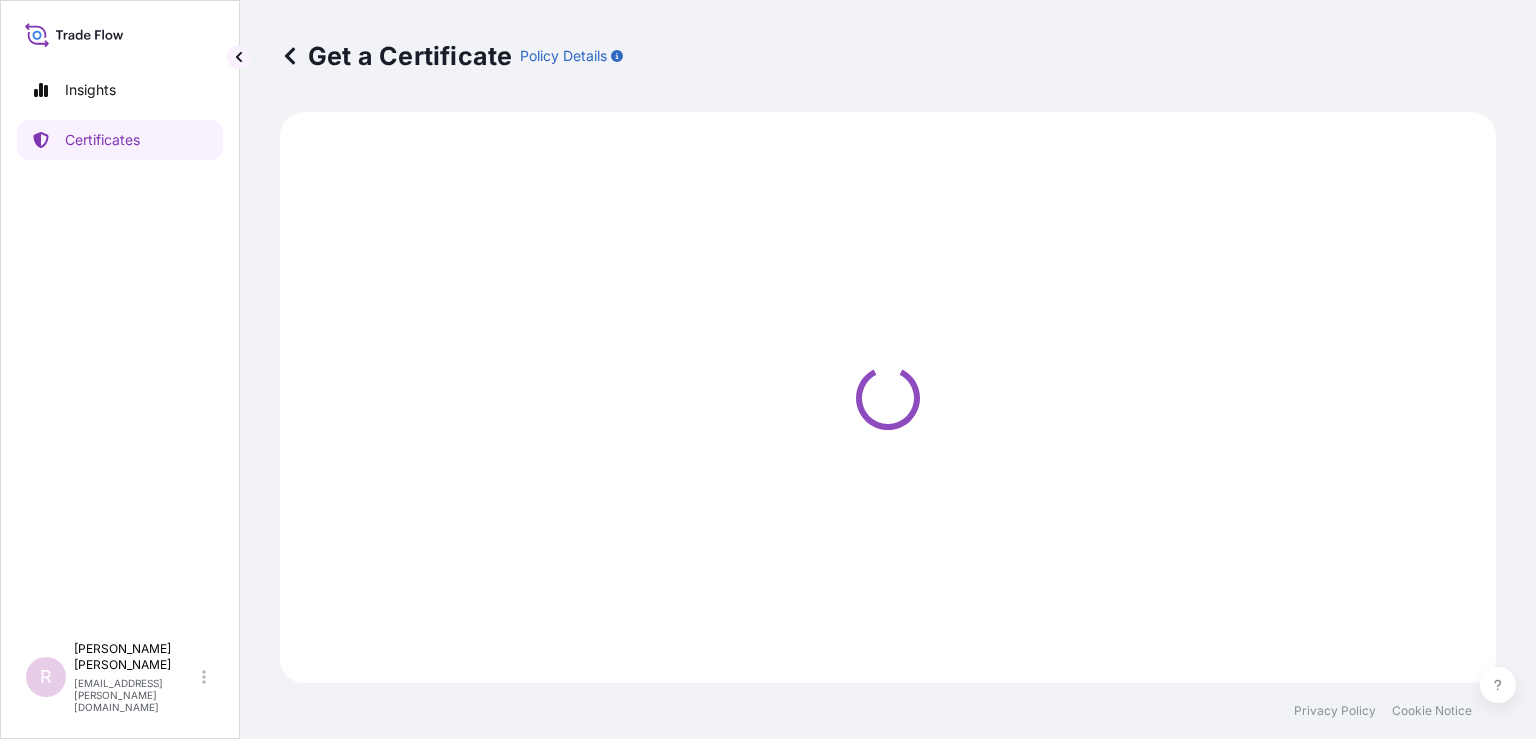 select on "Sea" 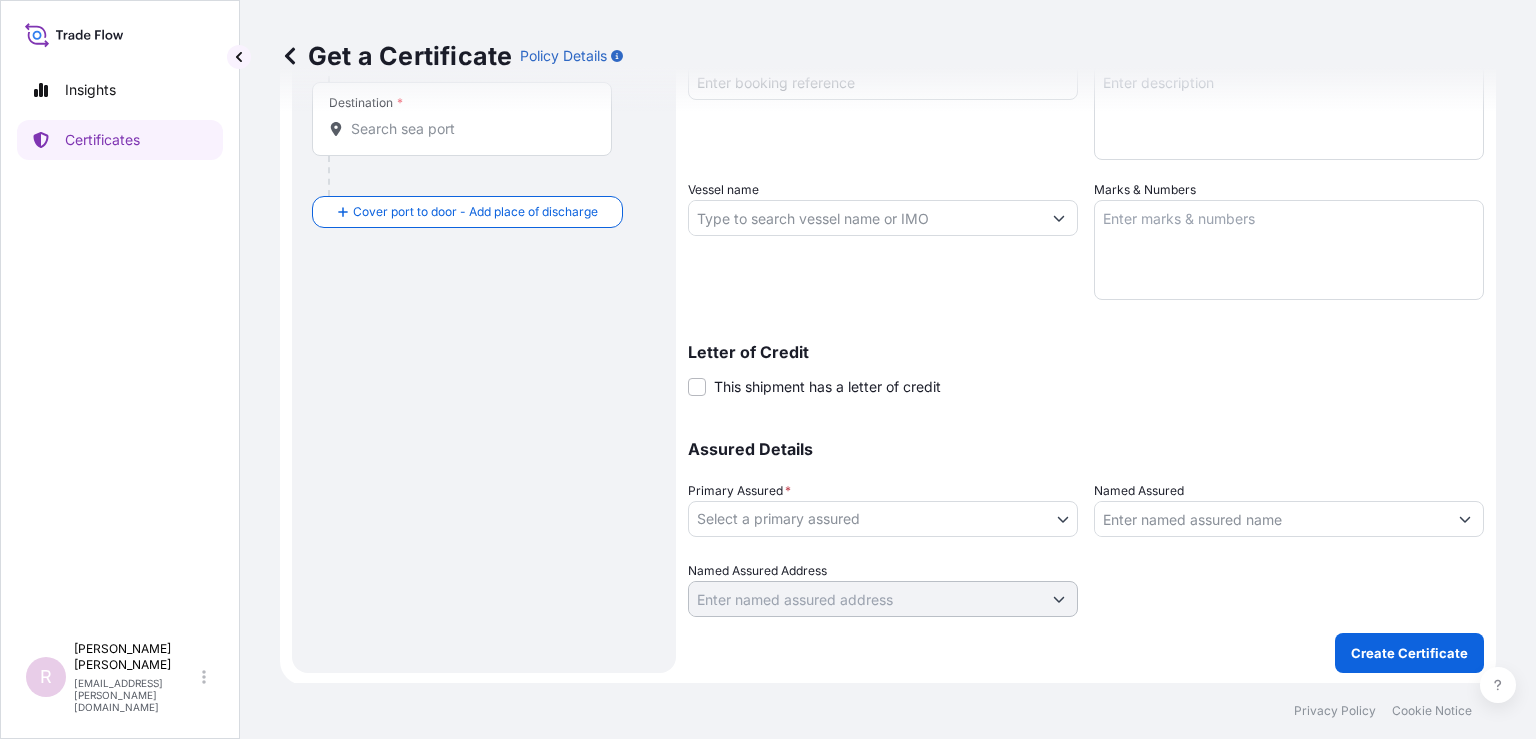 scroll, scrollTop: 0, scrollLeft: 0, axis: both 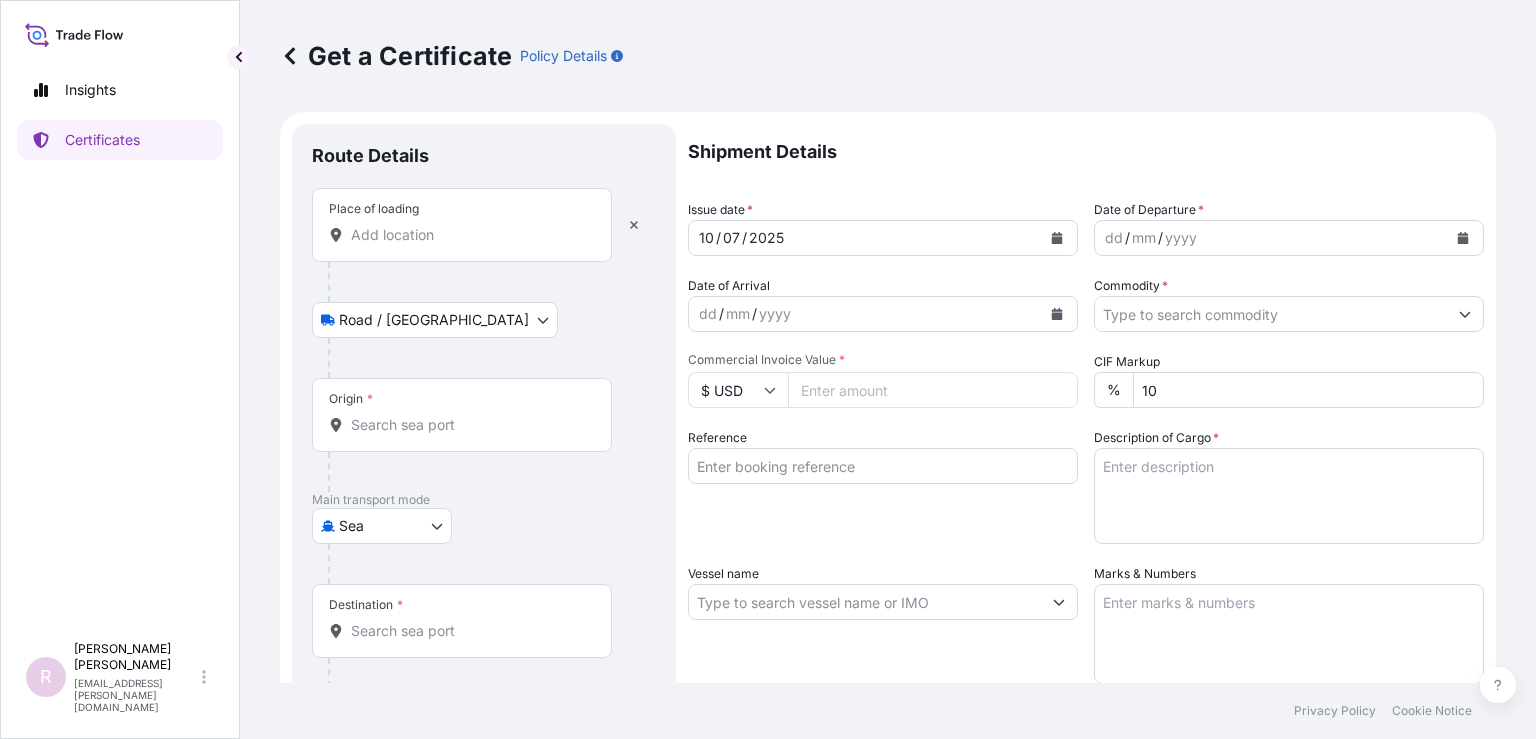 click on "Place of loading" at bounding box center [462, 225] 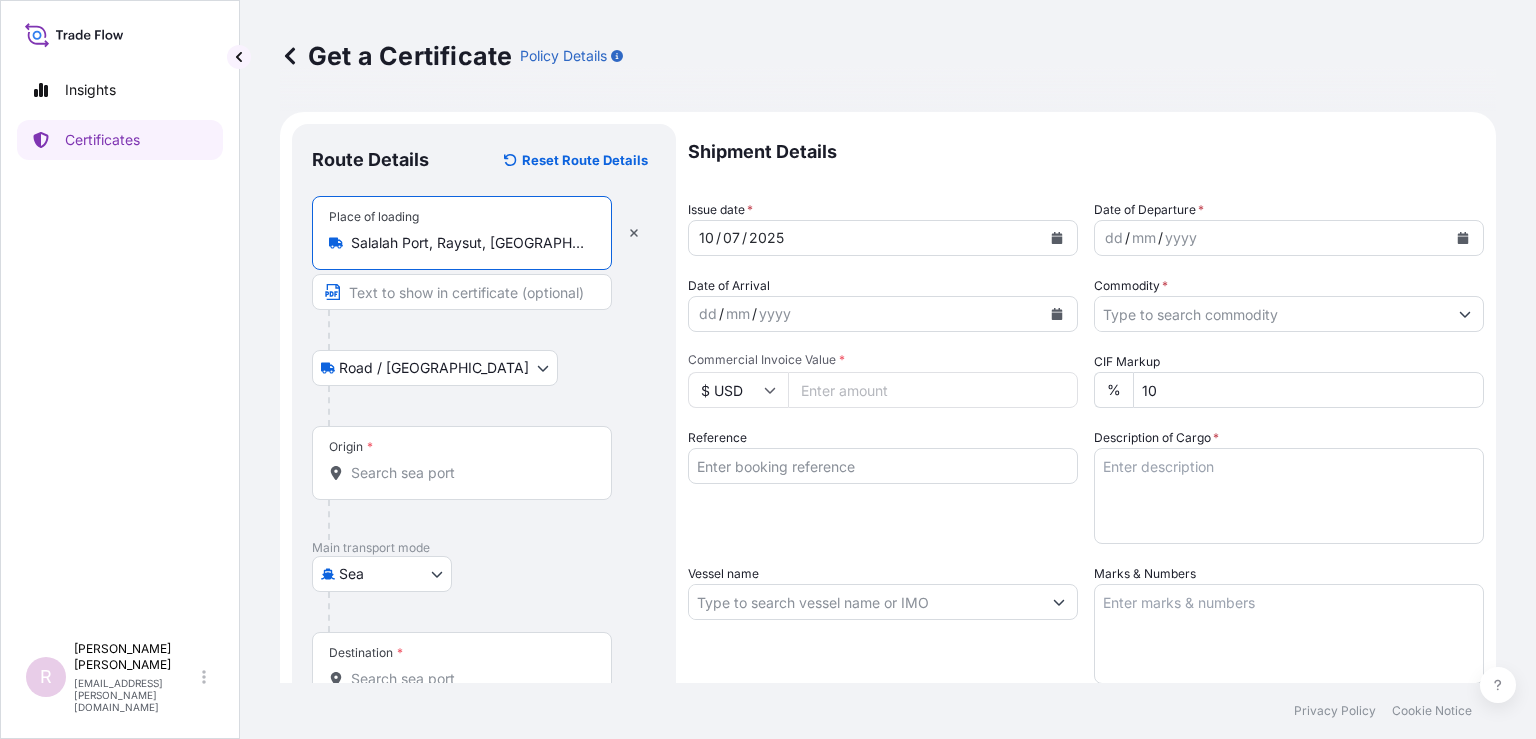 type on "Salalah Port, Raysut, Oman" 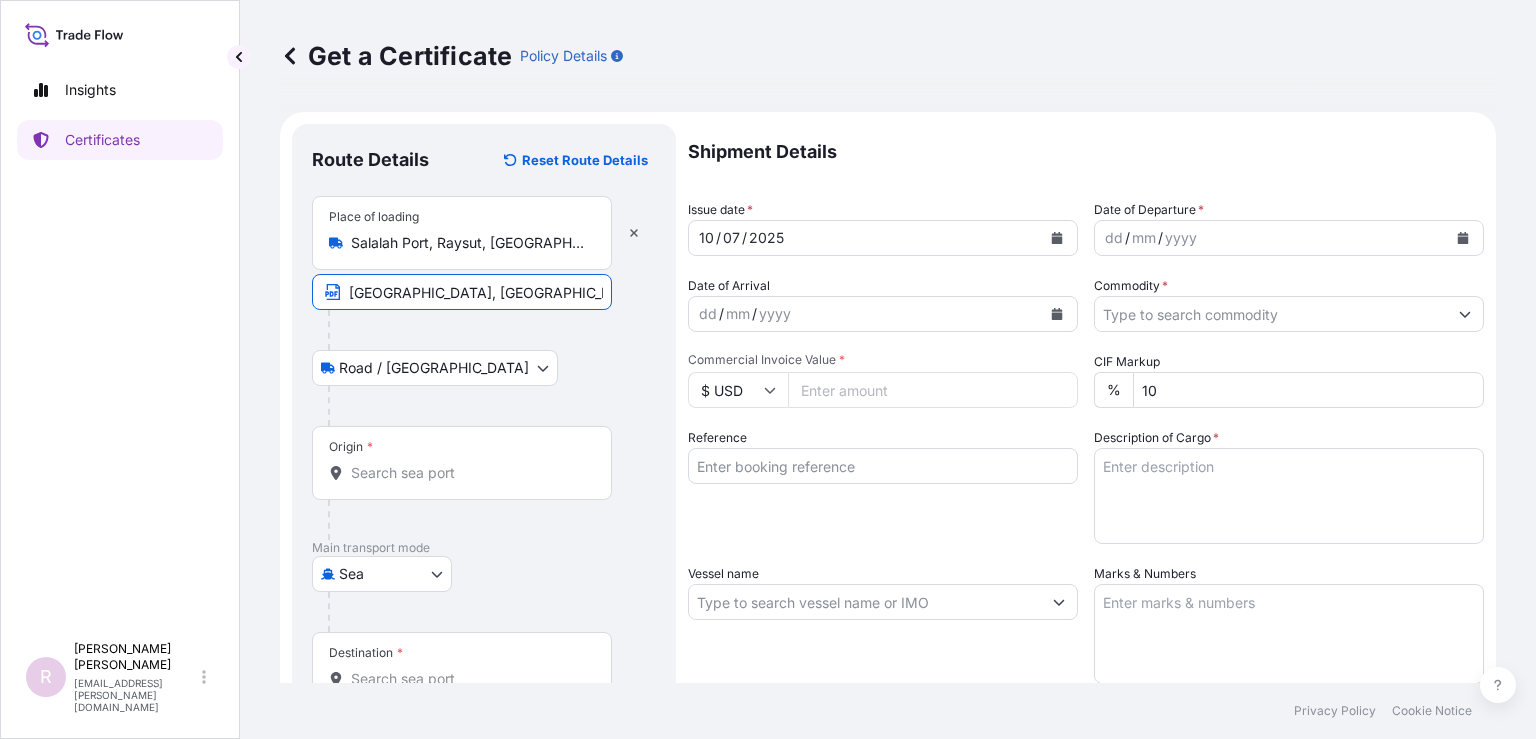 type on "SALALAH PORT, OMAN" 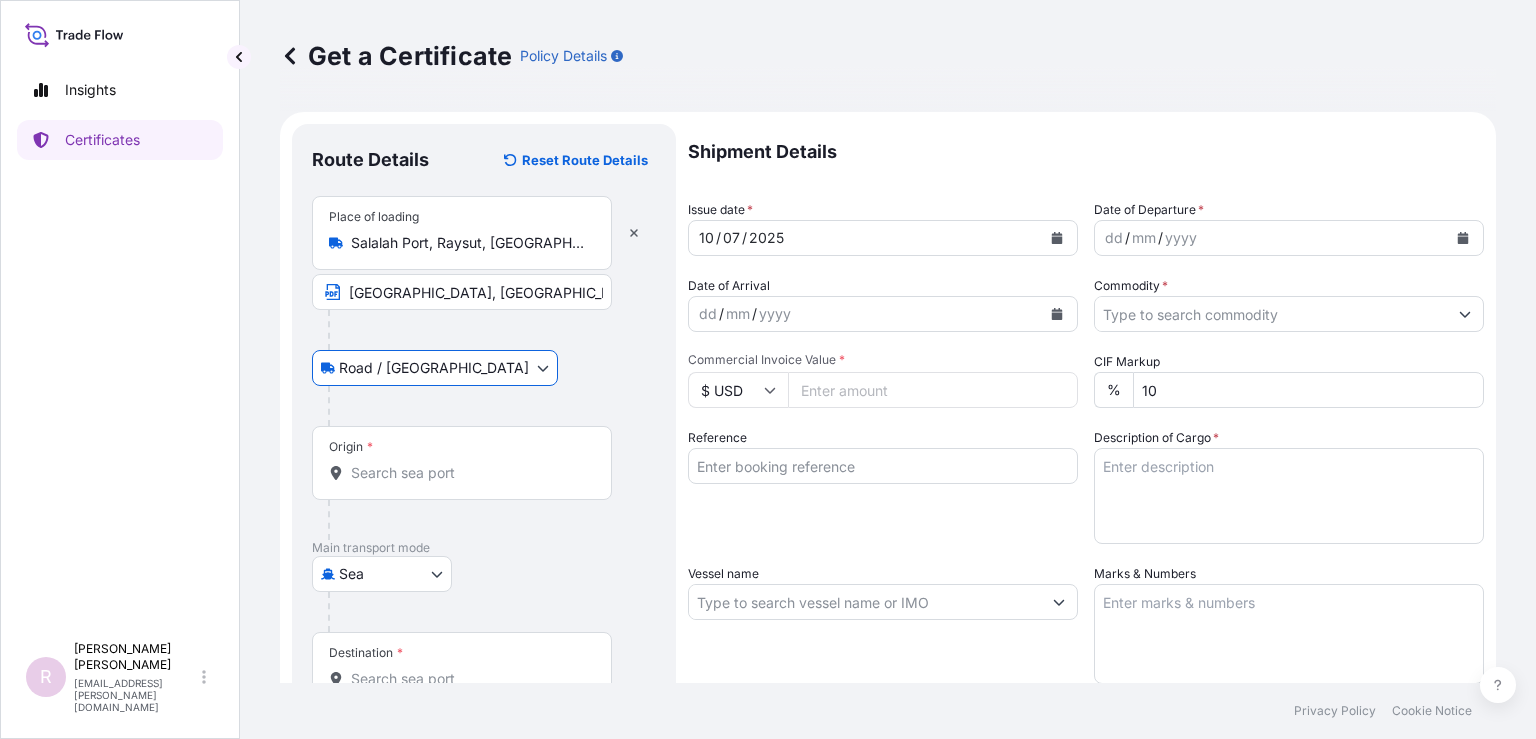 click on "Origin *" at bounding box center (469, 473) 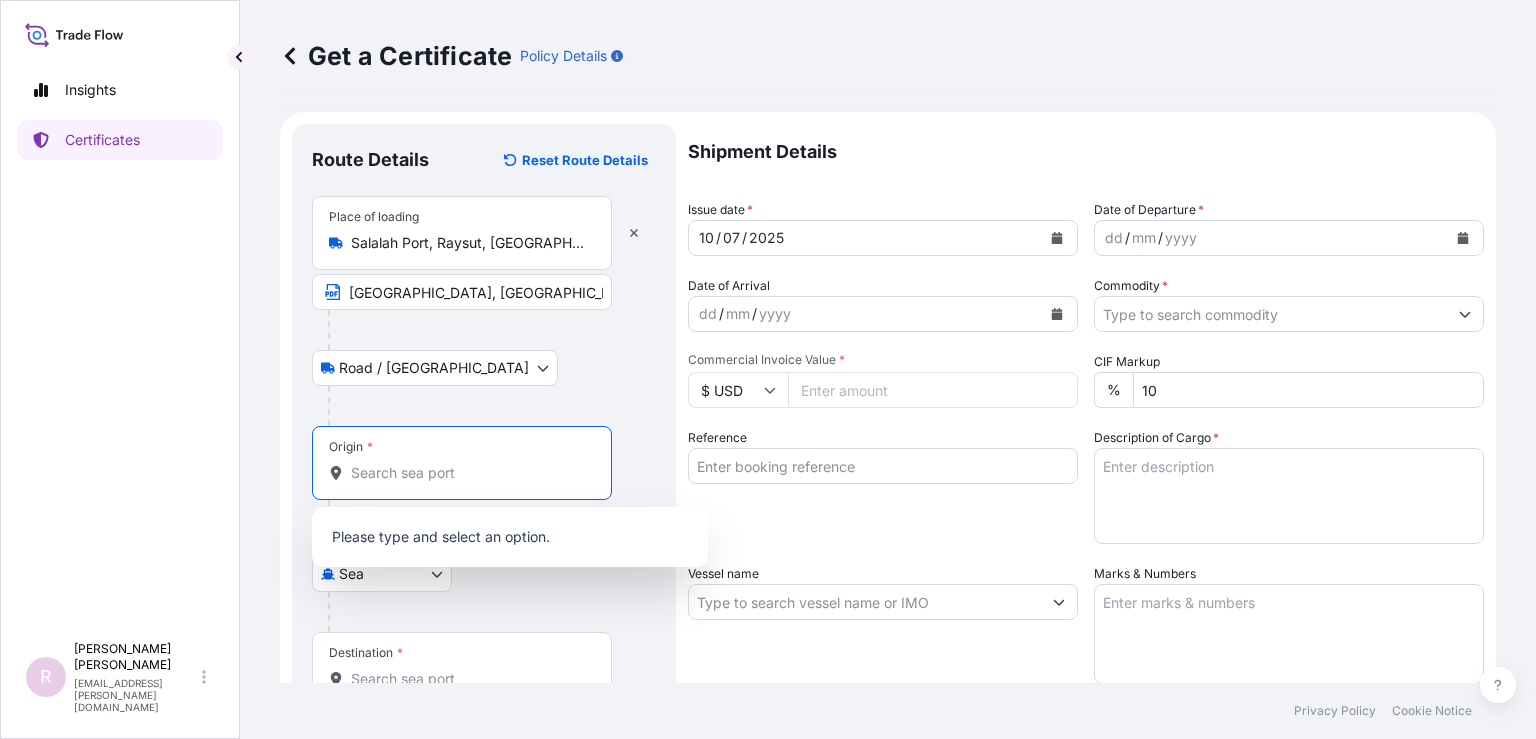 click on "Origin *" at bounding box center (469, 473) 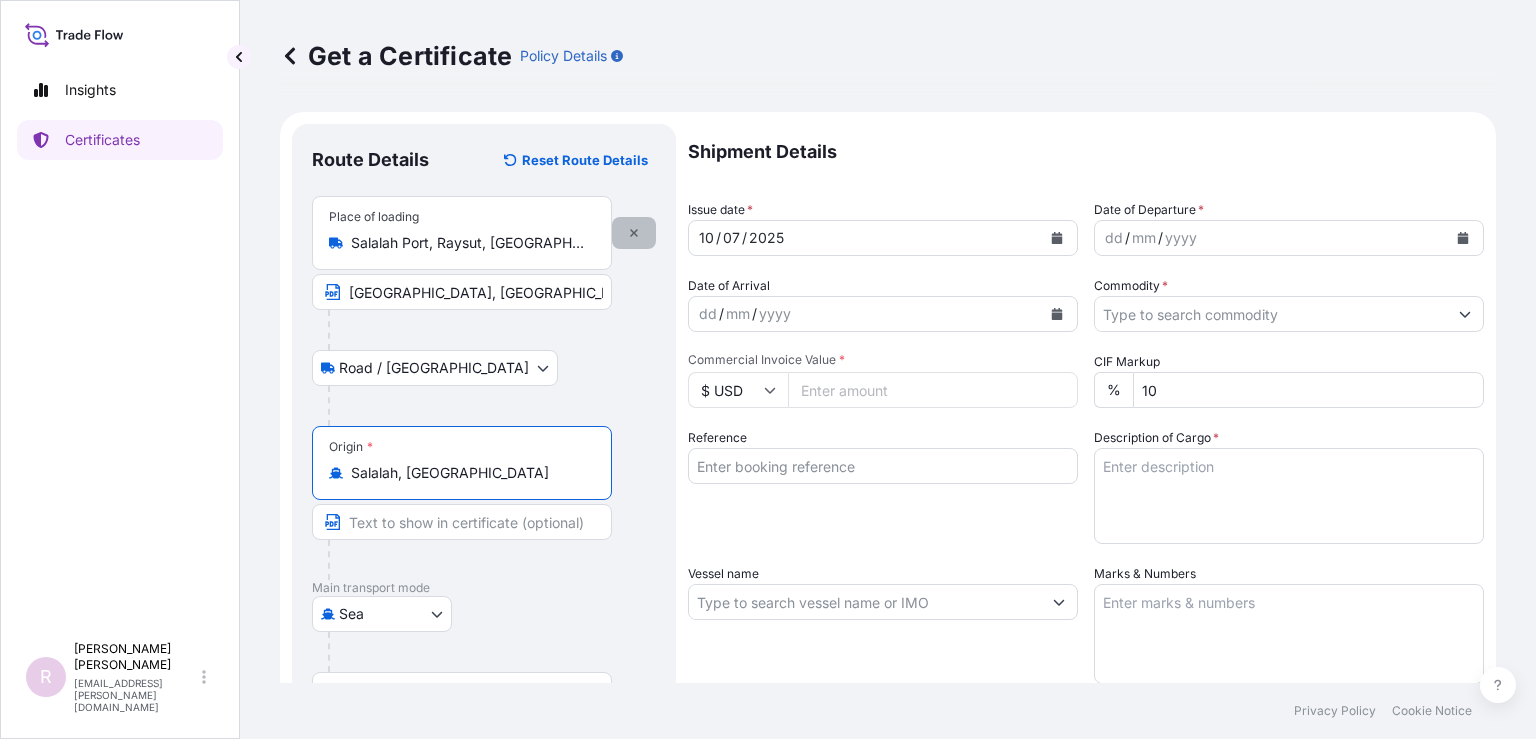 type on "Salalah, Oman" 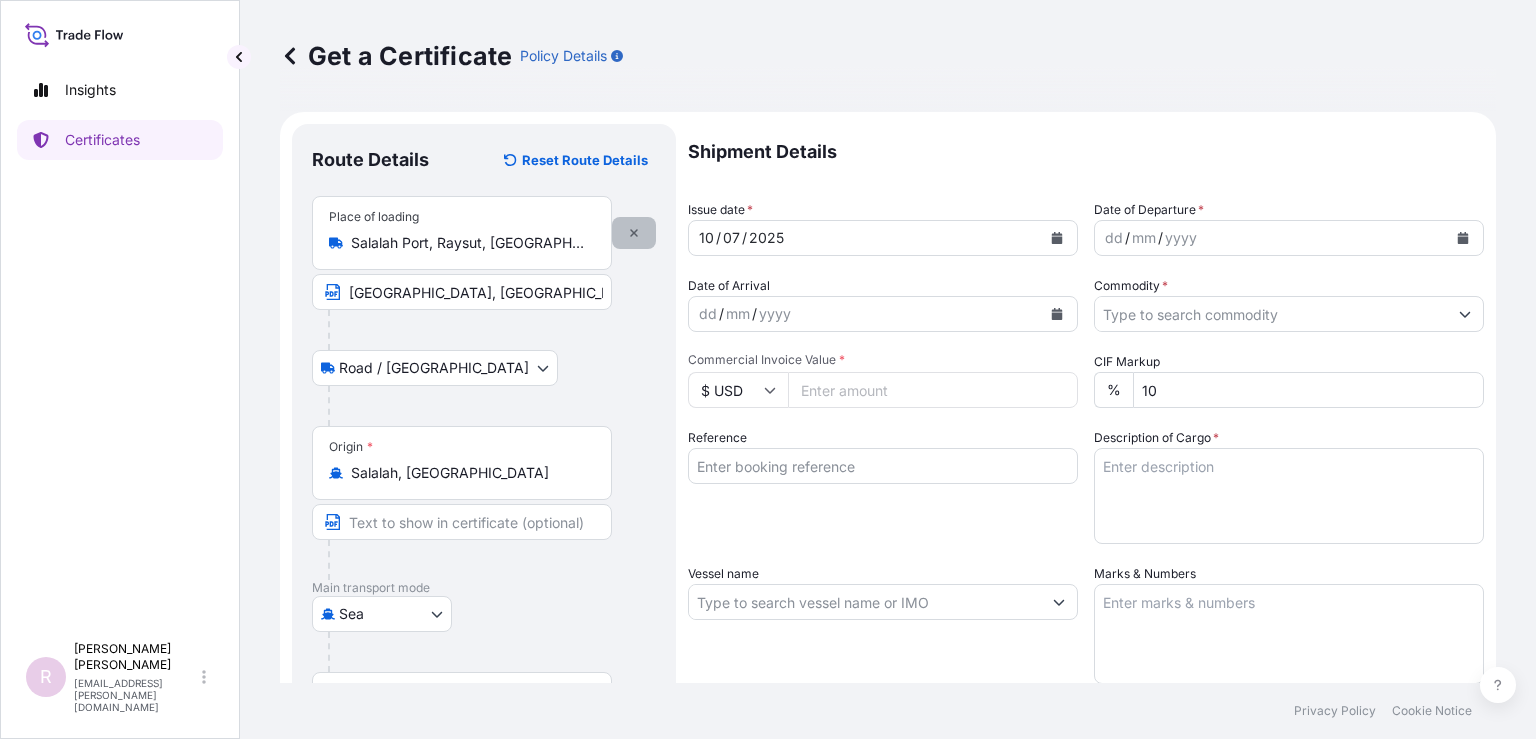 click 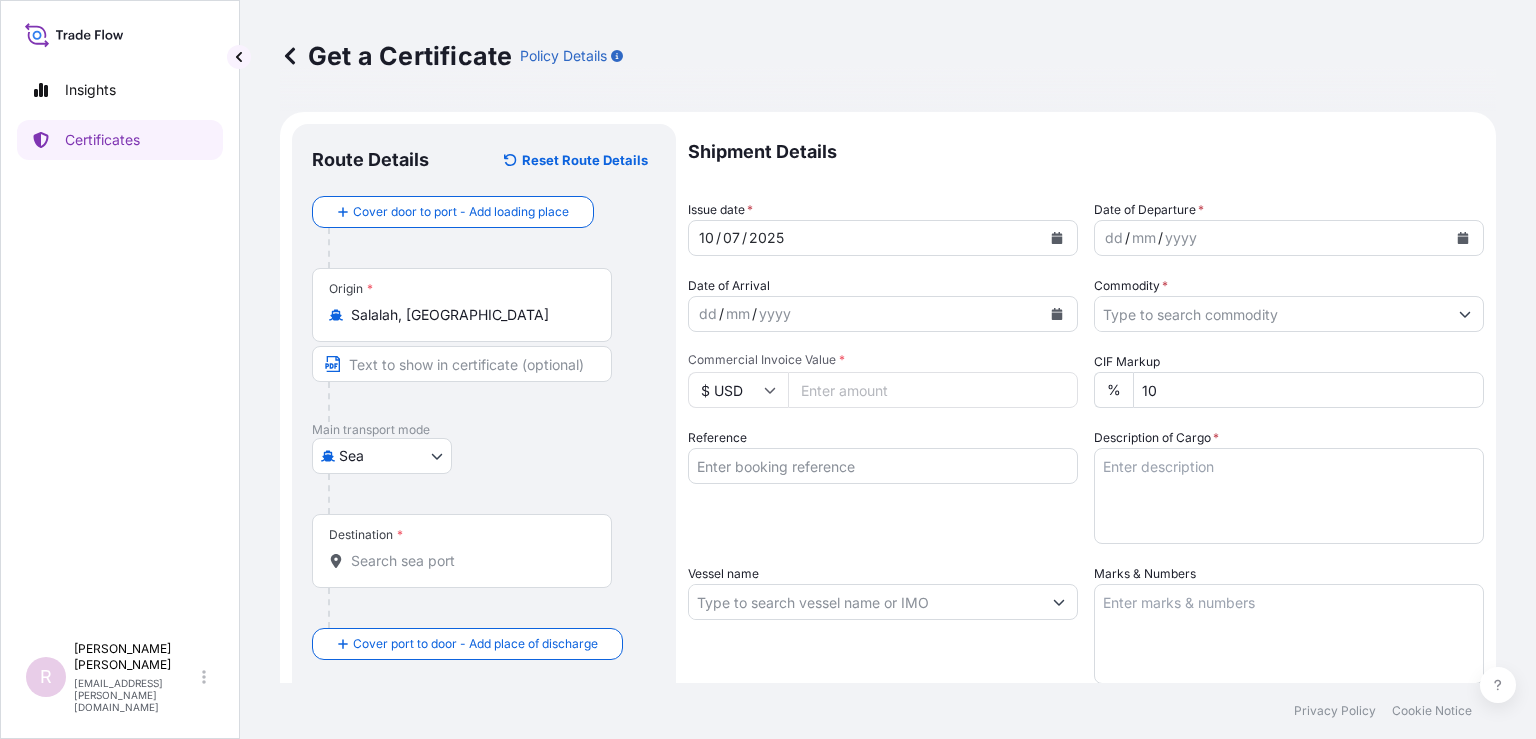 click at bounding box center (462, 364) 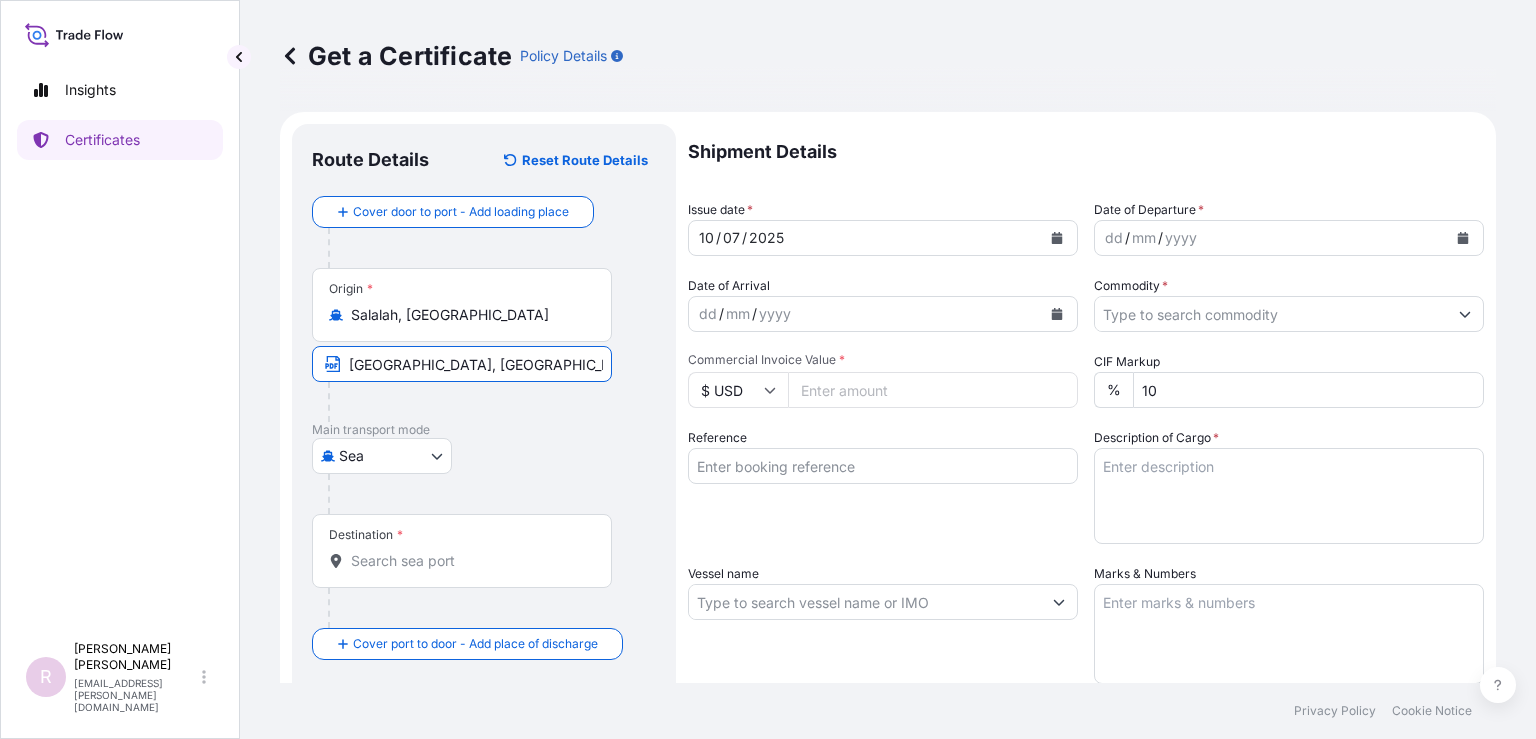 type on "SALALAH PORT, OMAN" 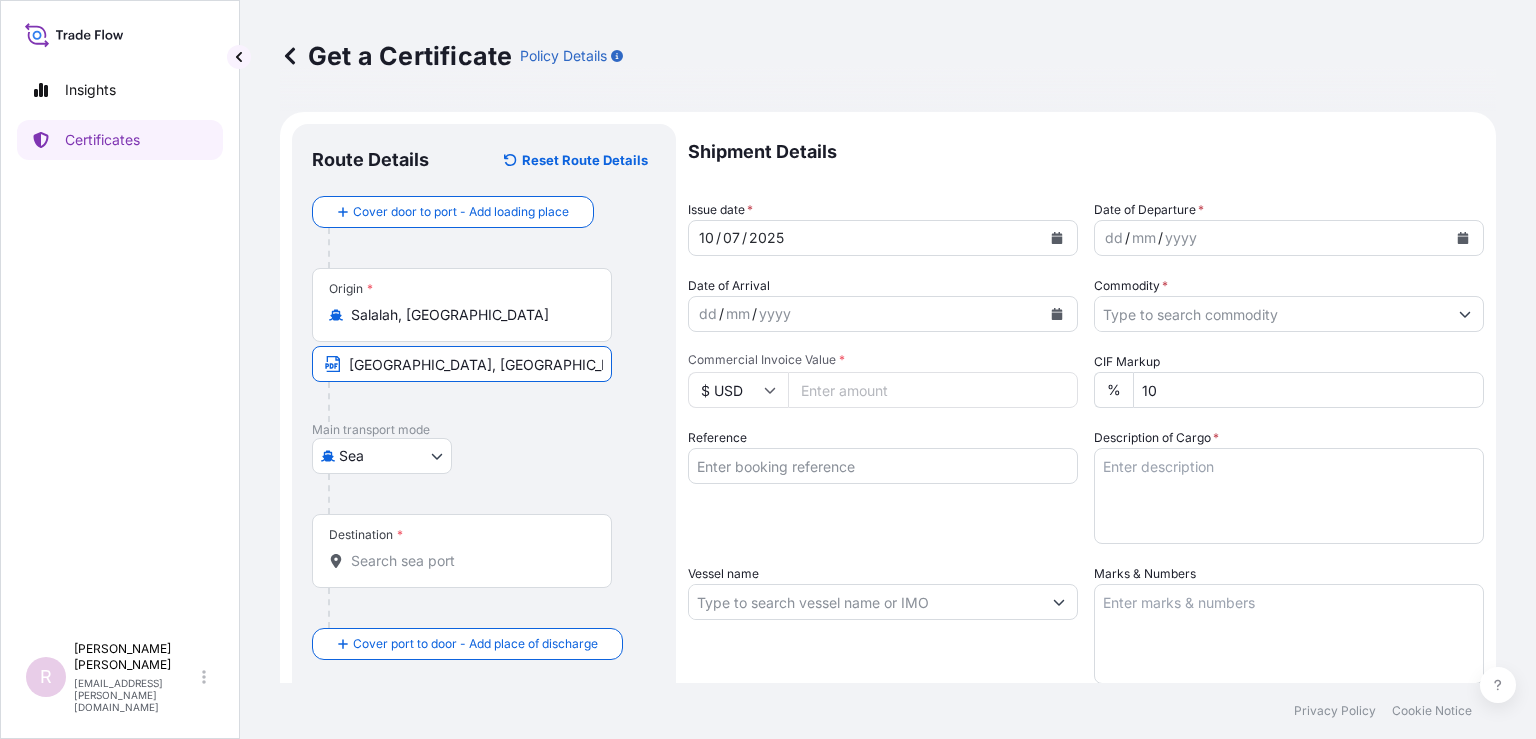 click on "Destination *" at bounding box center [469, 561] 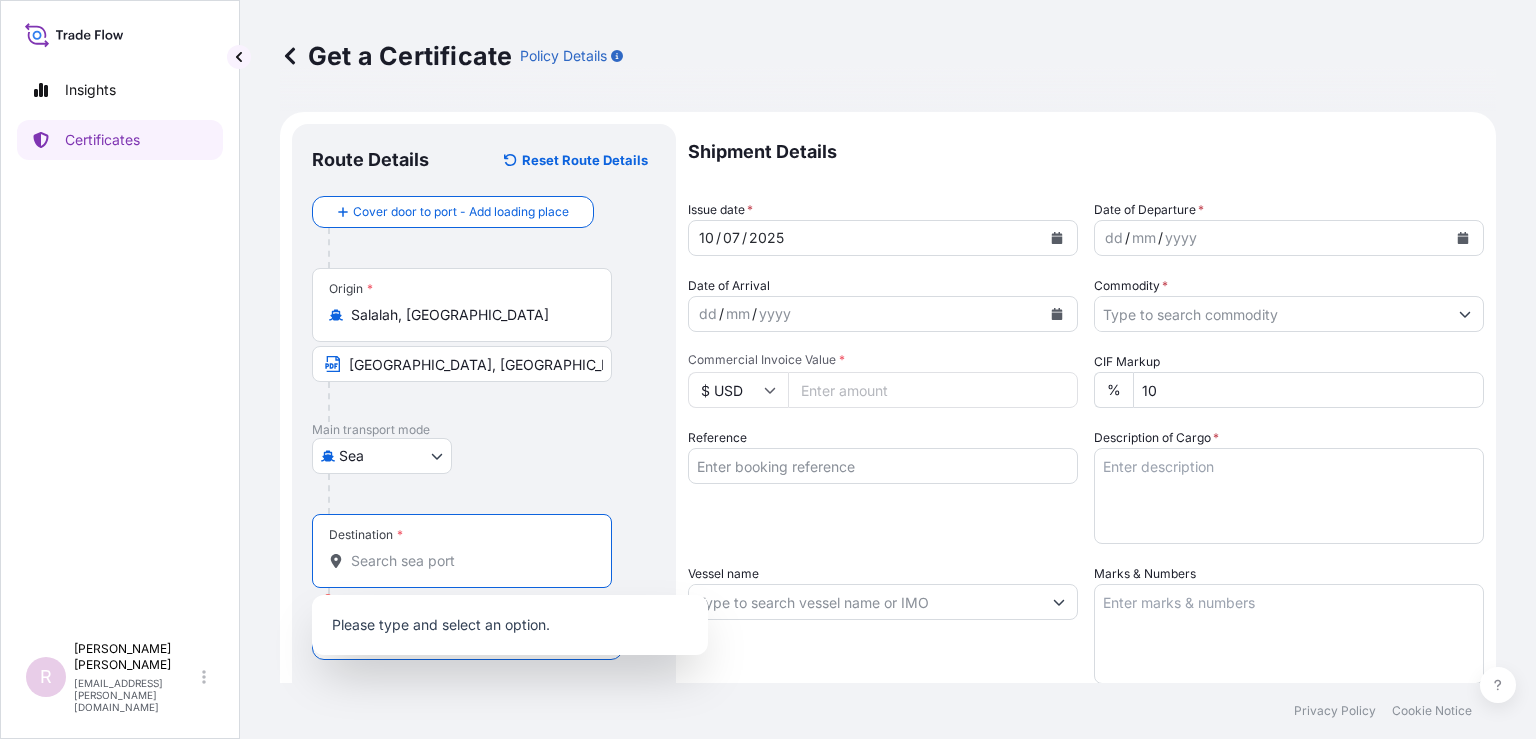 click on "Destination * Please select a destination" at bounding box center (469, 561) 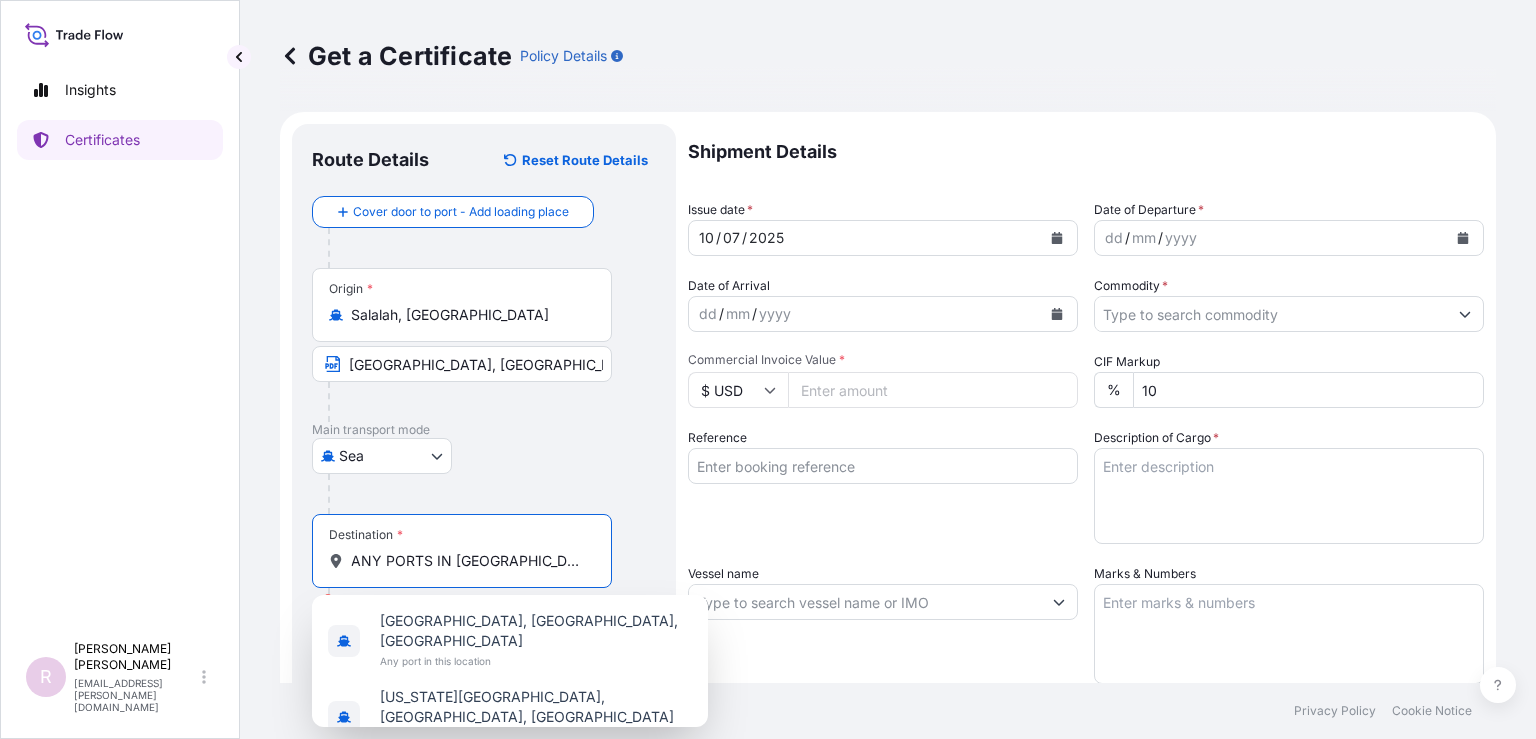 click at bounding box center (492, 494) 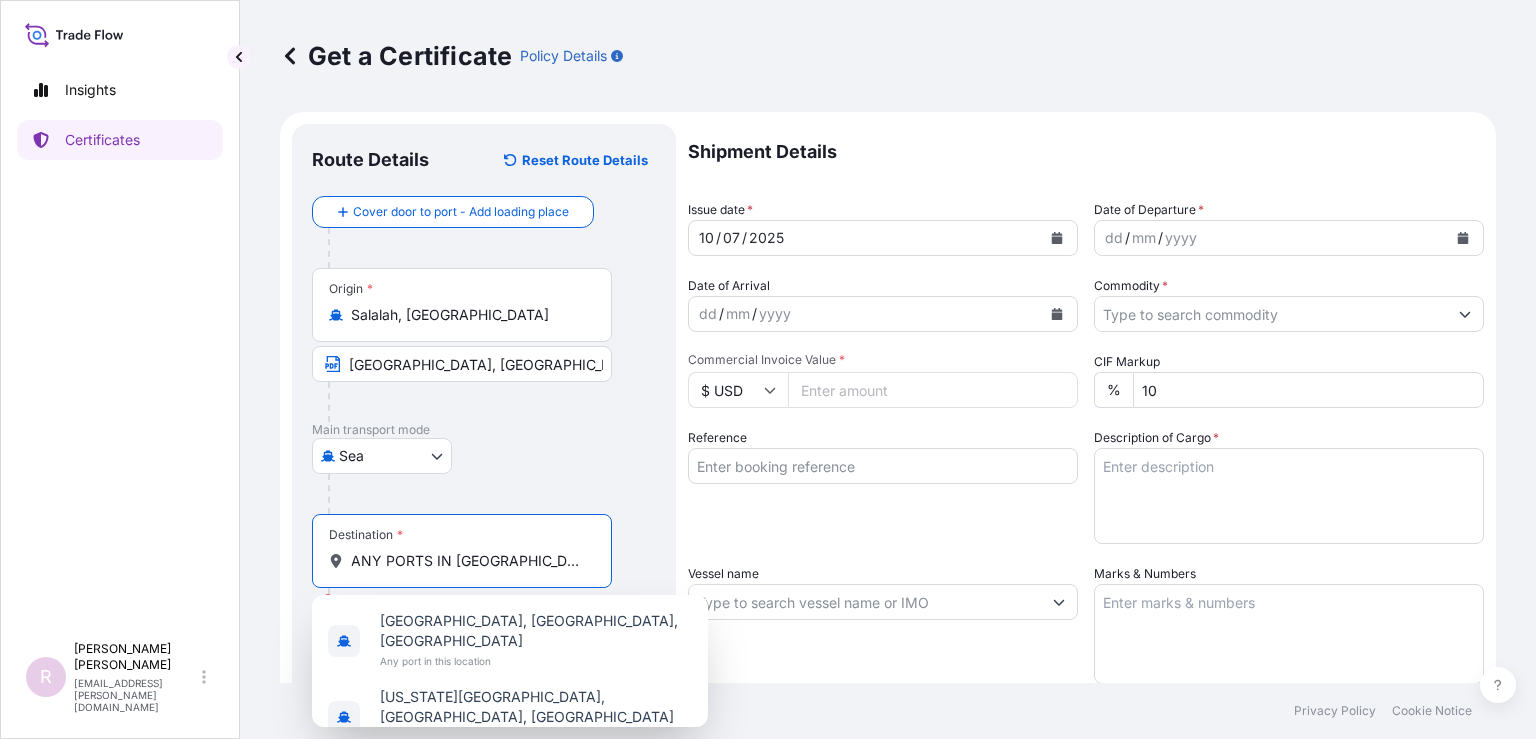drag, startPoint x: 508, startPoint y: 557, endPoint x: 265, endPoint y: 549, distance: 243.13165 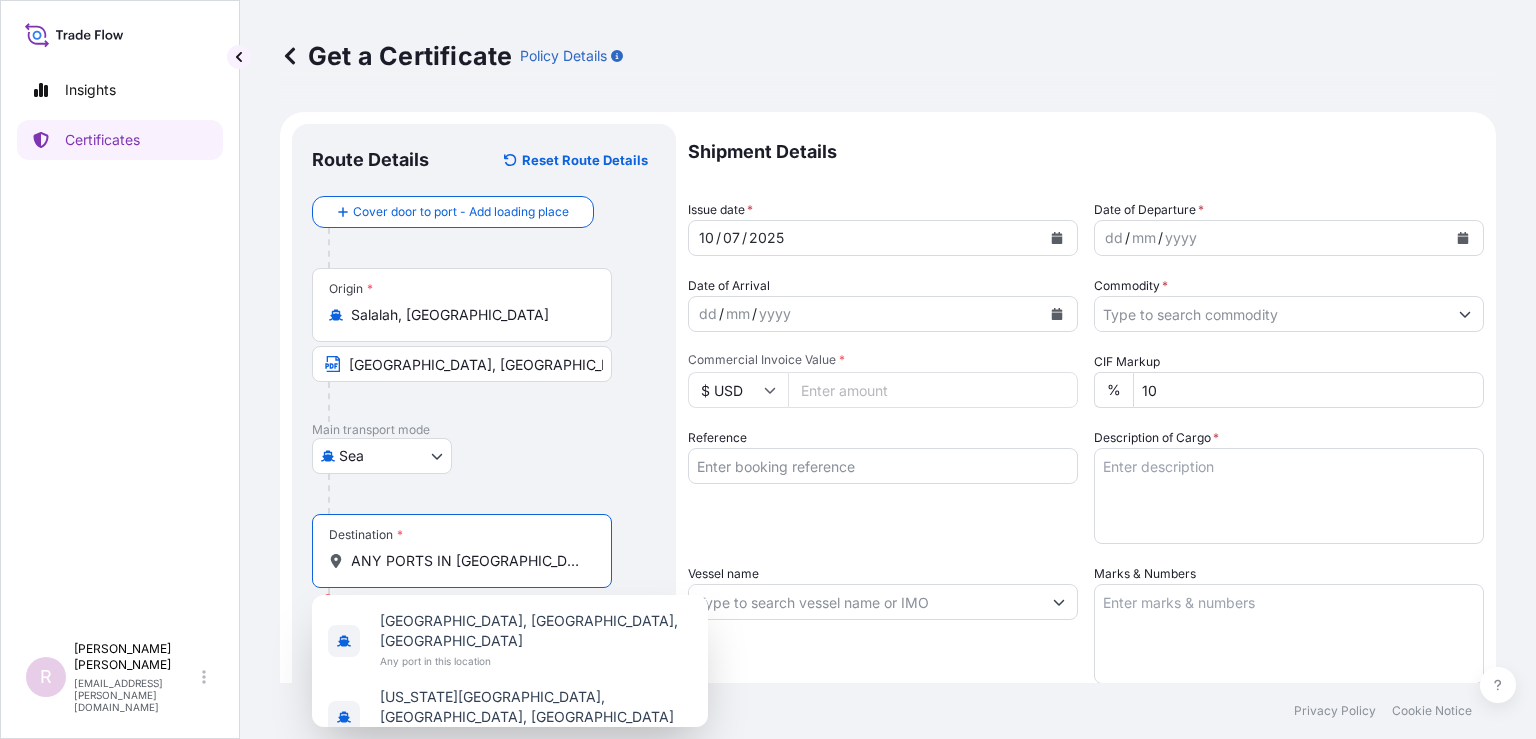 click on "Get a Certificate Policy Details Route Details Reset Route Details   Cover door to port - Add loading place Place of loading Road / Inland Road / Inland Origin * Salalah, Oman SALALAH PORT, OMAN Main transport mode Sea Air Land Sea Destination * ANY PORTS IN INDIA Please select a destination Cover port to door - Add place of discharge Road / Inland Road / Inland Place of Discharge Shipment Details Issue date * 10 / 07 / 2025 Date of Departure * dd / mm / yyyy Date of Arrival dd / mm / yyyy Commodity * Packing Category Commercial Invoice Value    * $ USD CIF Markup % 10 Reference Description of Cargo * Vessel name Marks & Numbers Letter of Credit This shipment has a letter of credit Letter of credit * Letter of credit may not exceed 12000 characters Assured Details Primary Assured * Select a primary assured JSW International Tradecorp Pte. Ltd. Named Assured Named Assured Address Create Certificate" at bounding box center (888, 341) 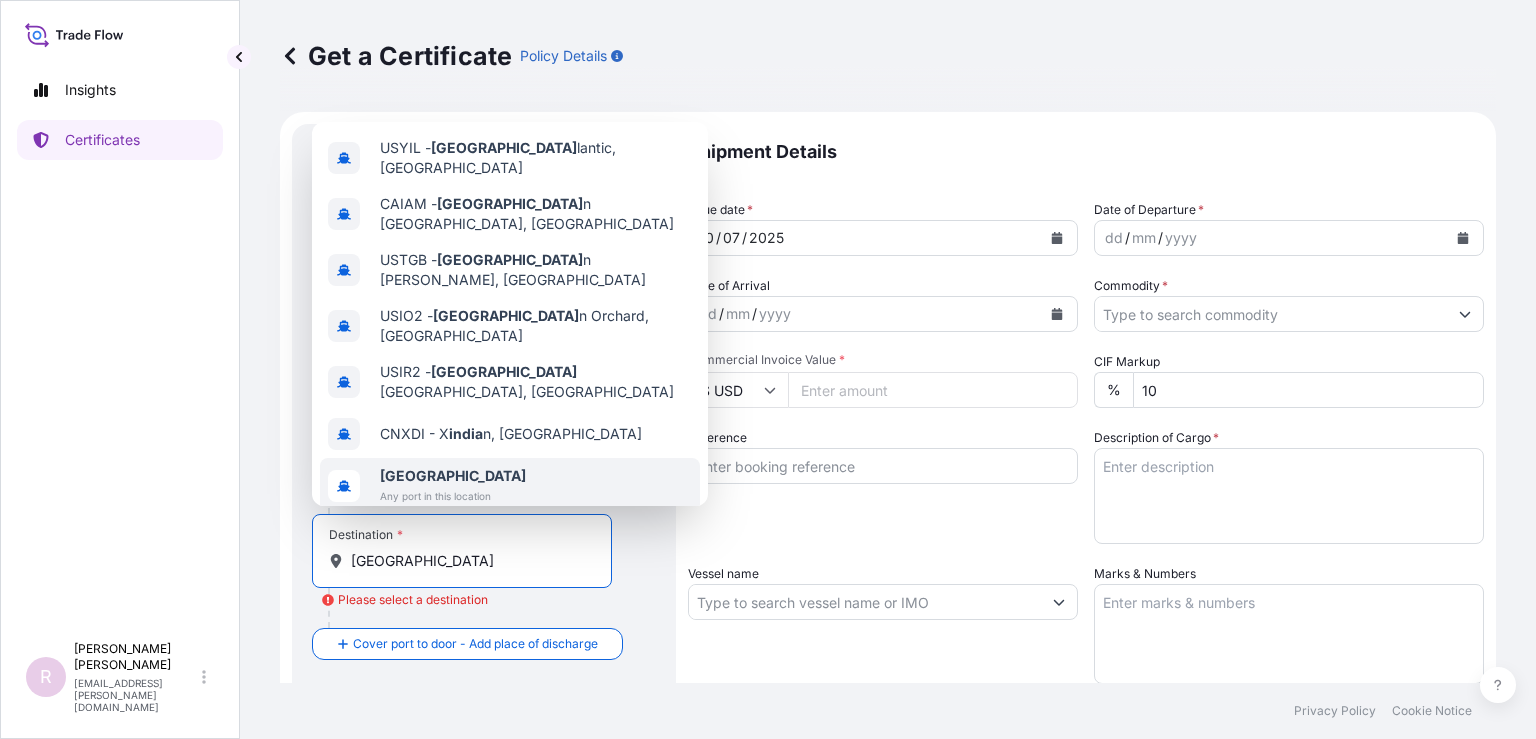click on "India Any port in this location" at bounding box center (510, 486) 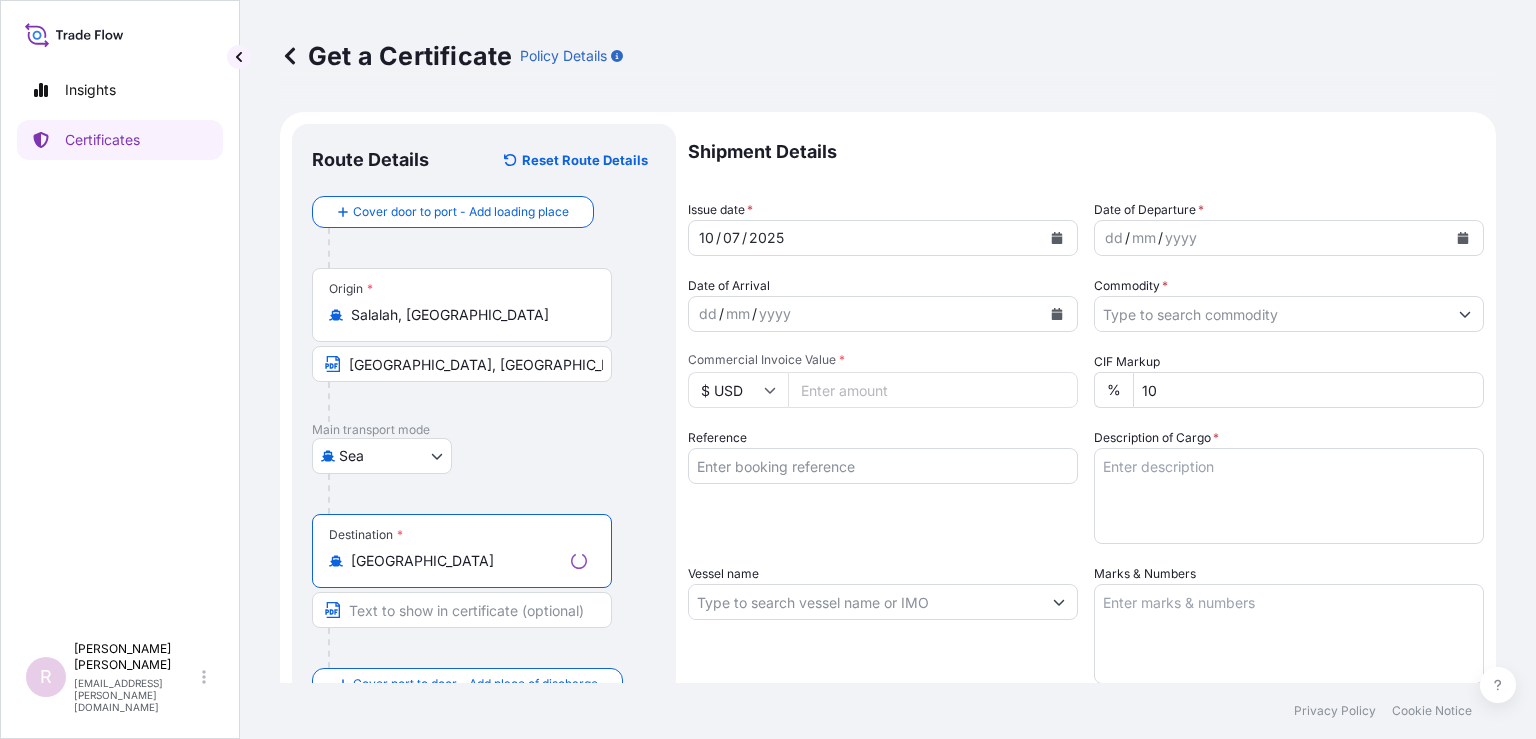 type on "India" 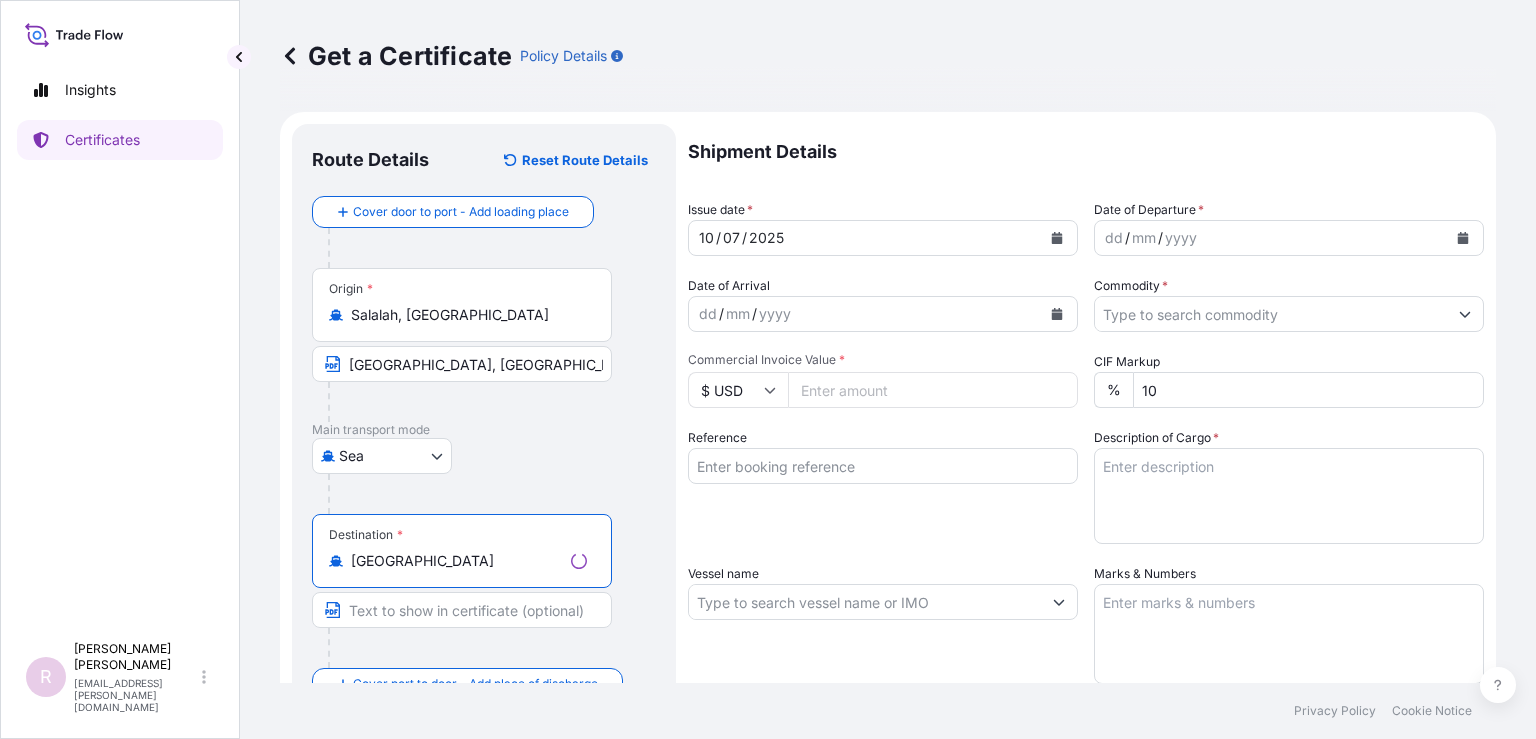click at bounding box center [462, 610] 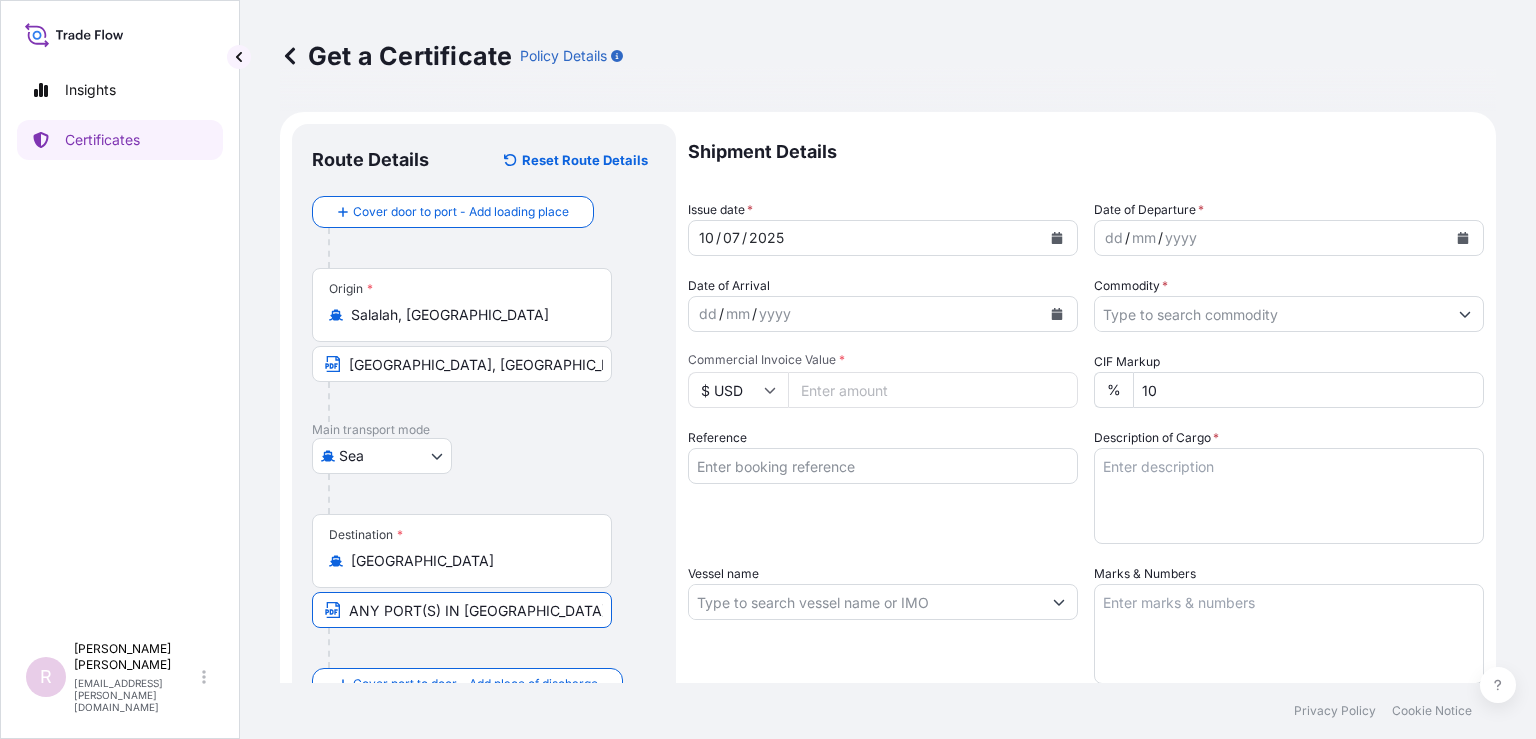 click on "ANY PORT(S) IN INDIA" at bounding box center [462, 610] 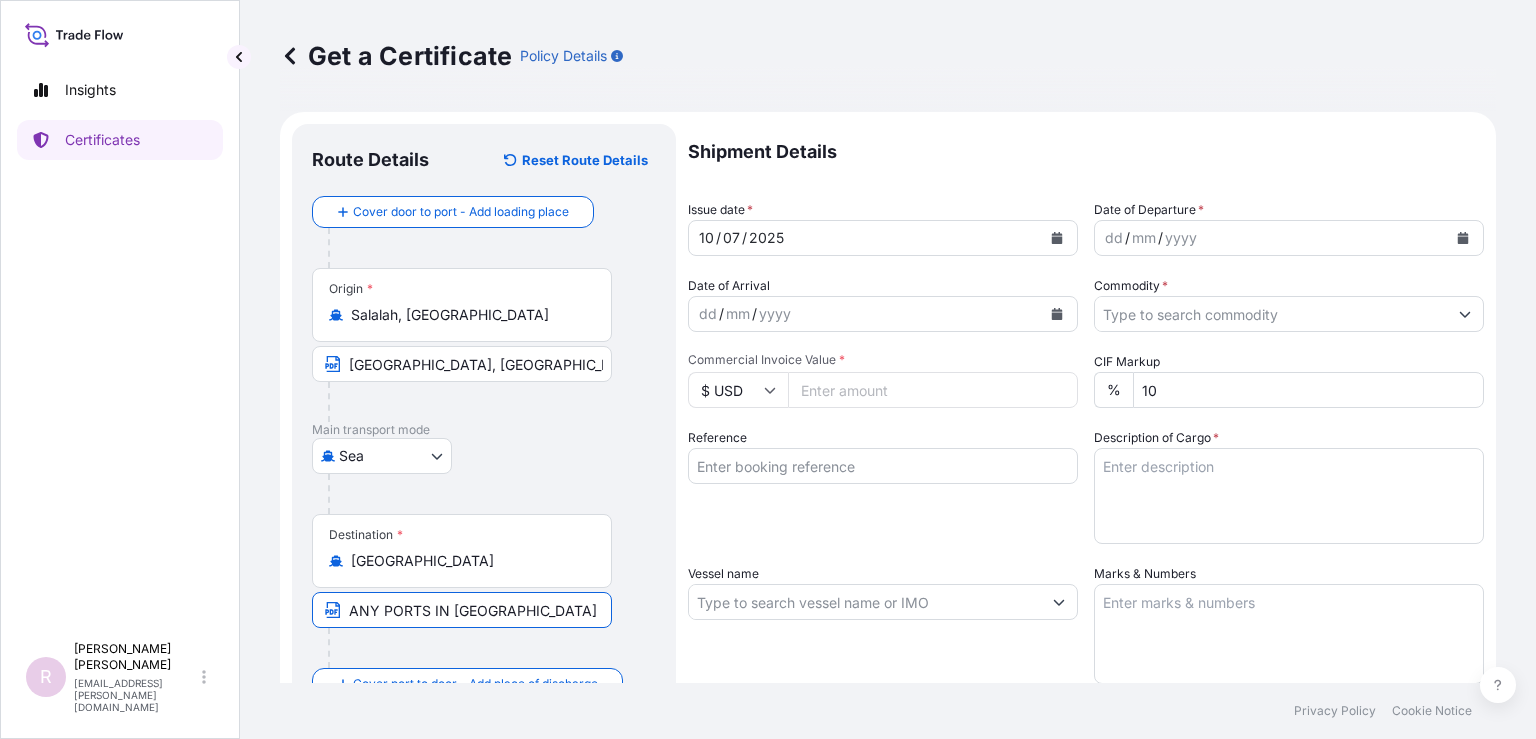 type on "ANY PORTS IN INDIA" 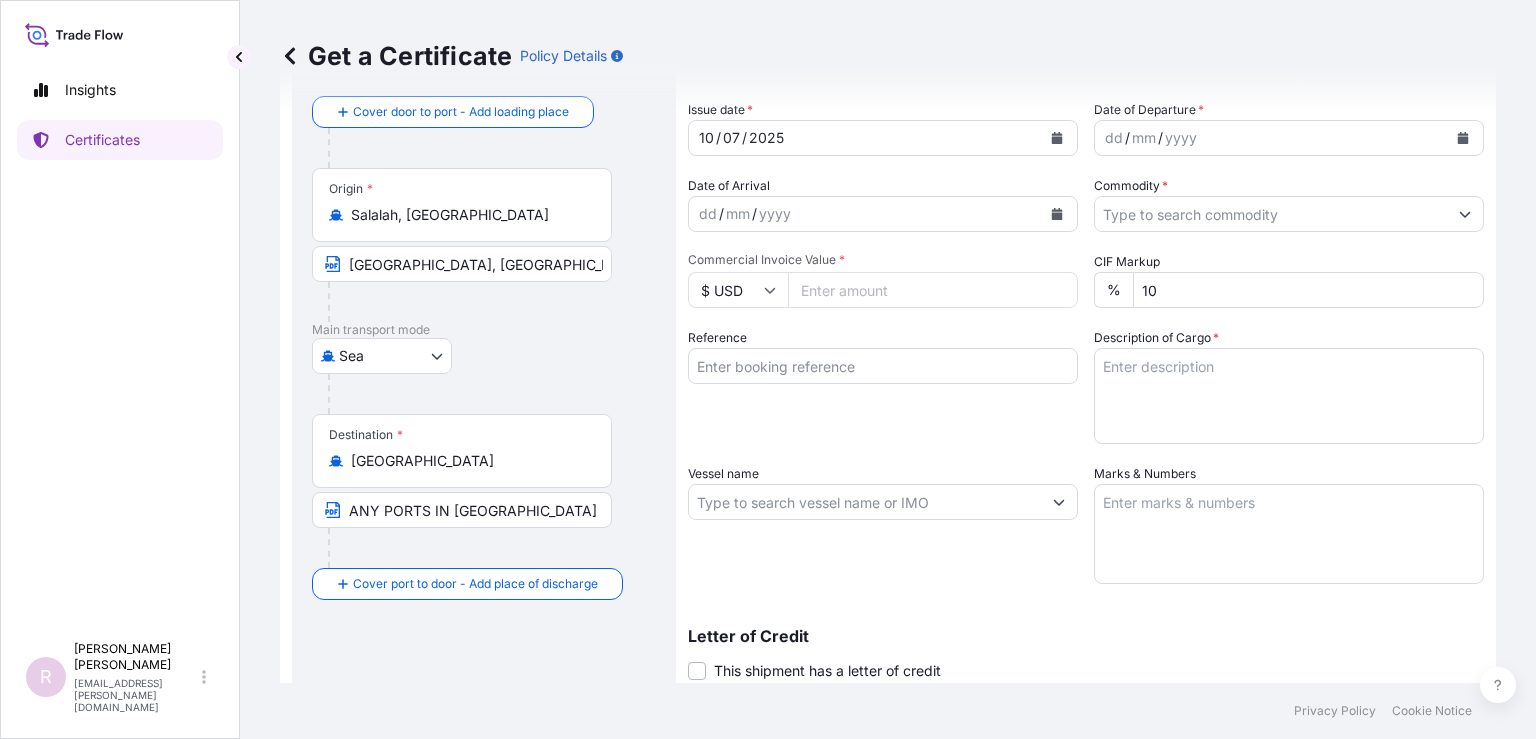 scroll, scrollTop: 0, scrollLeft: 0, axis: both 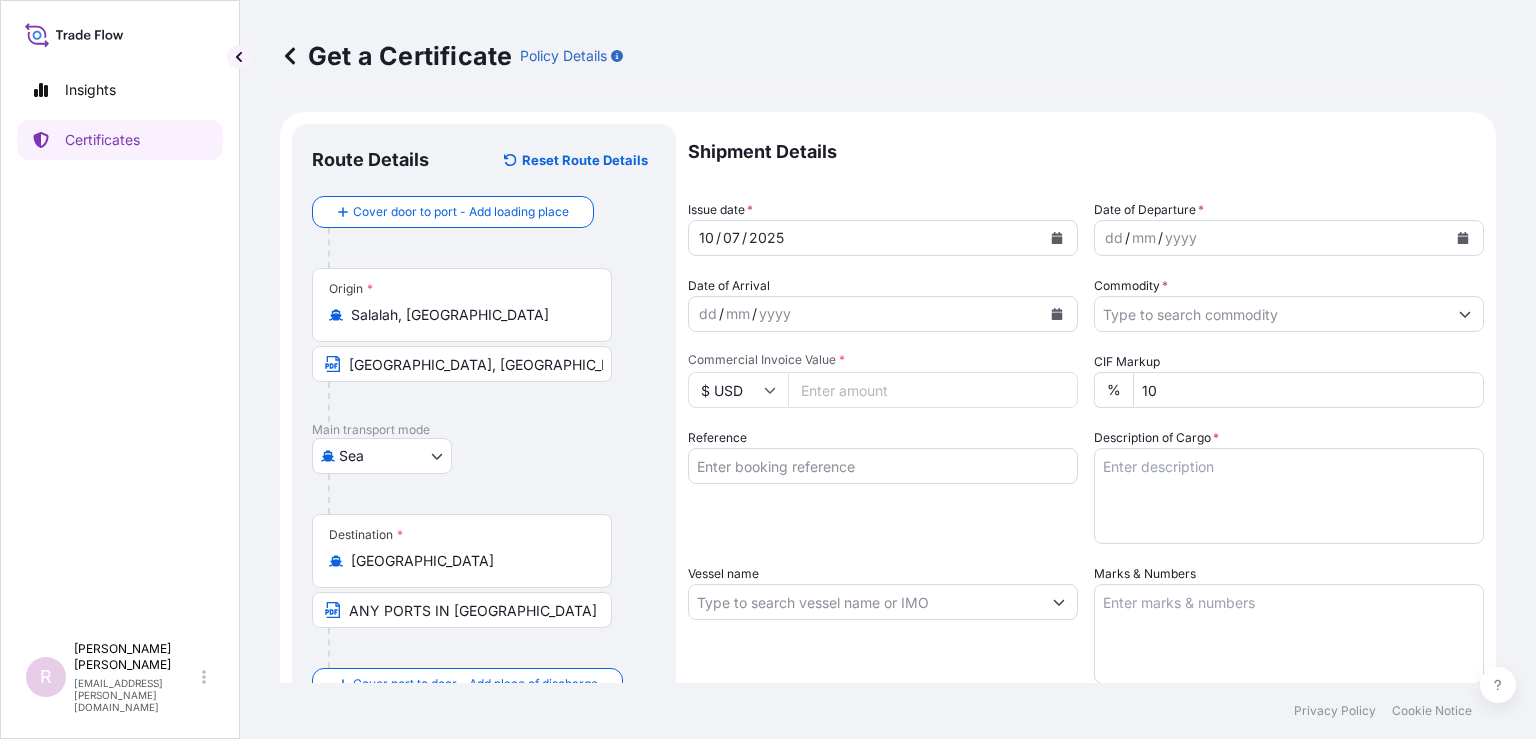 click 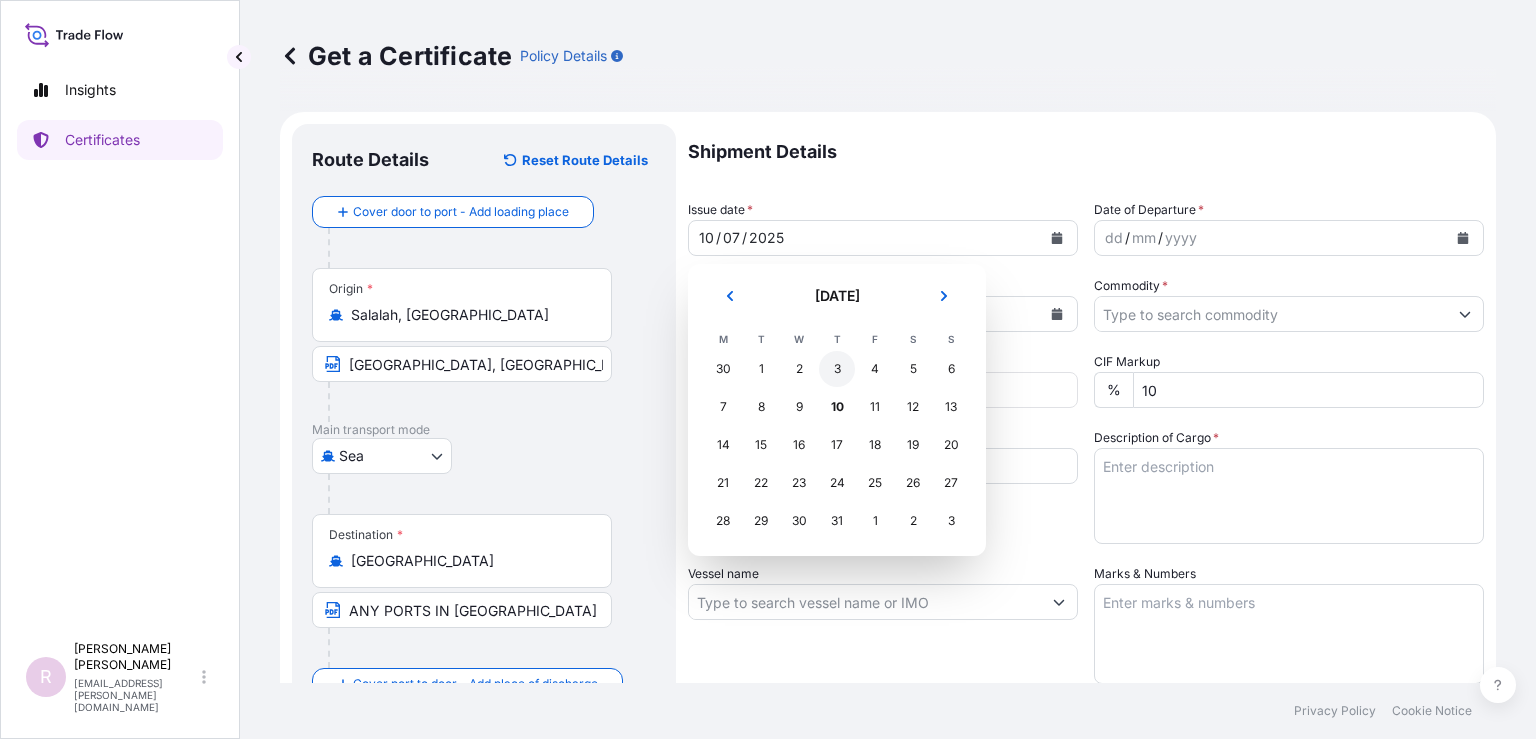 click on "3" at bounding box center [837, 369] 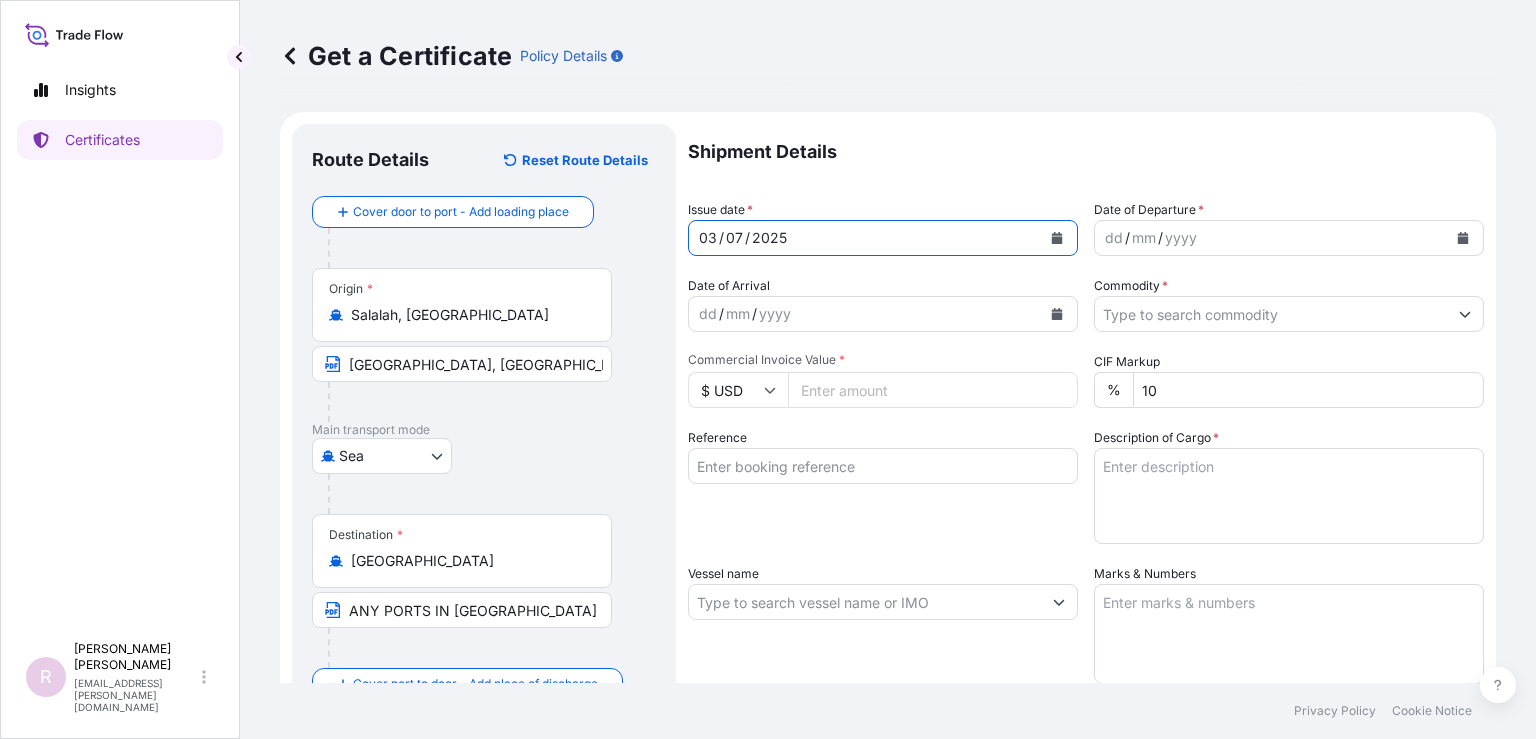 click on "dd / mm / yyyy" at bounding box center (1271, 238) 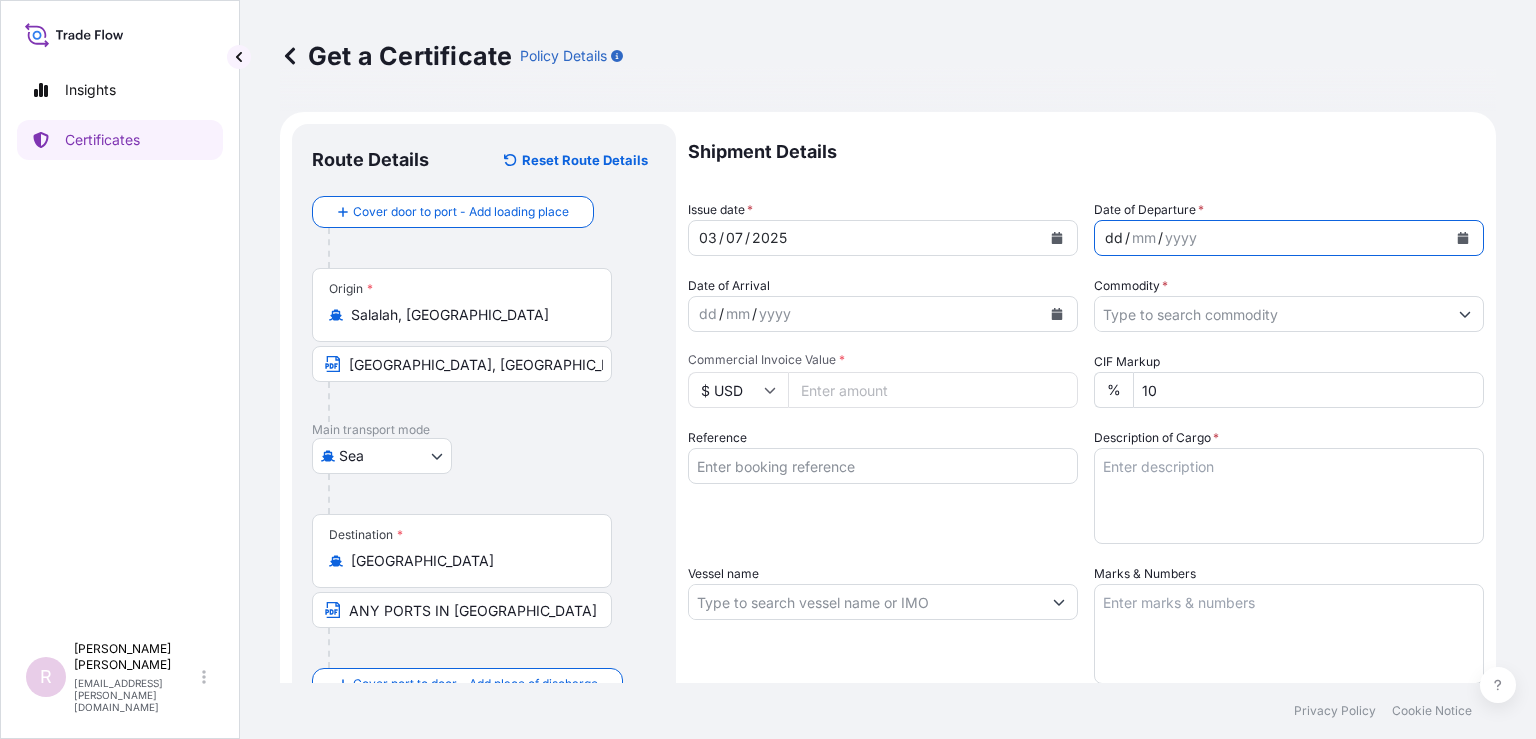 click 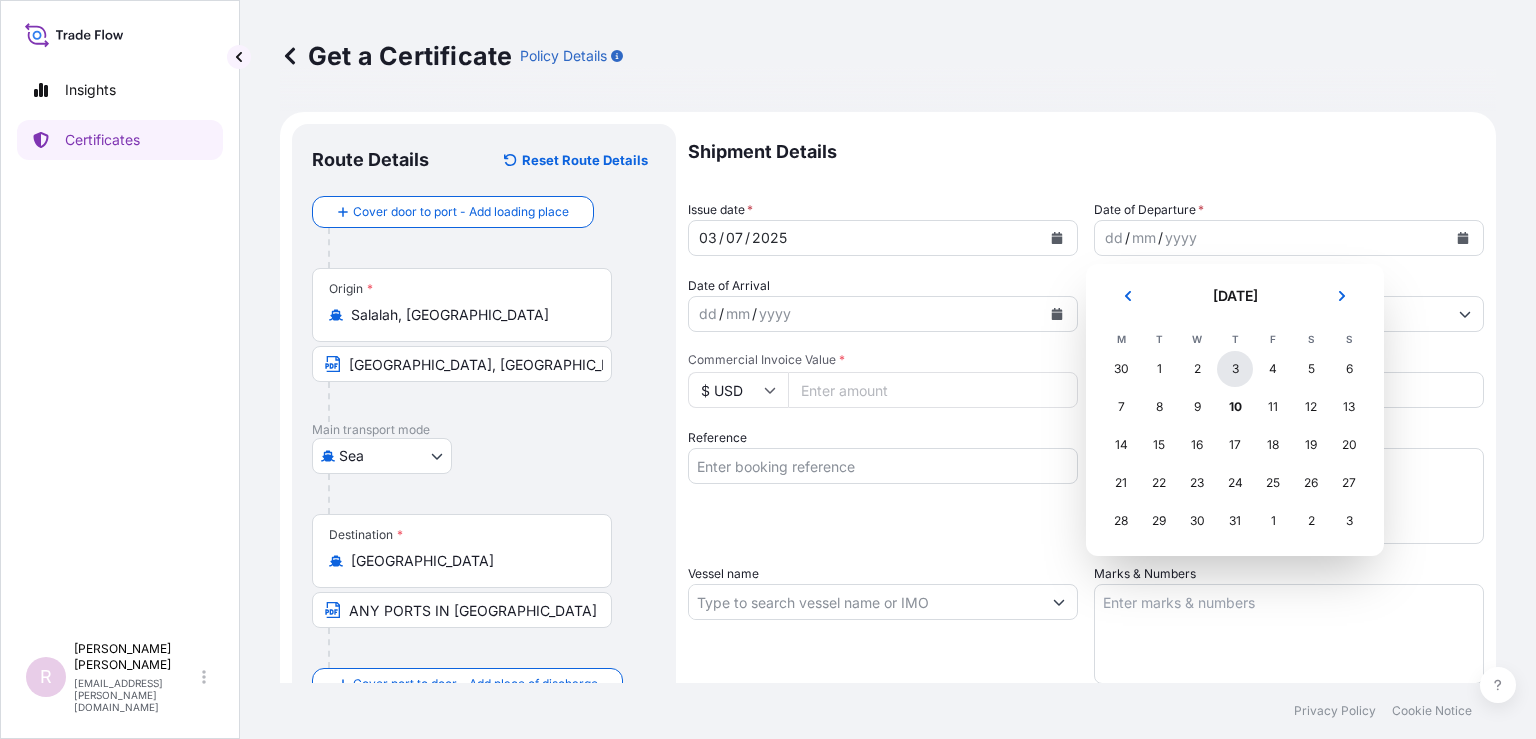 click on "3" at bounding box center [1235, 369] 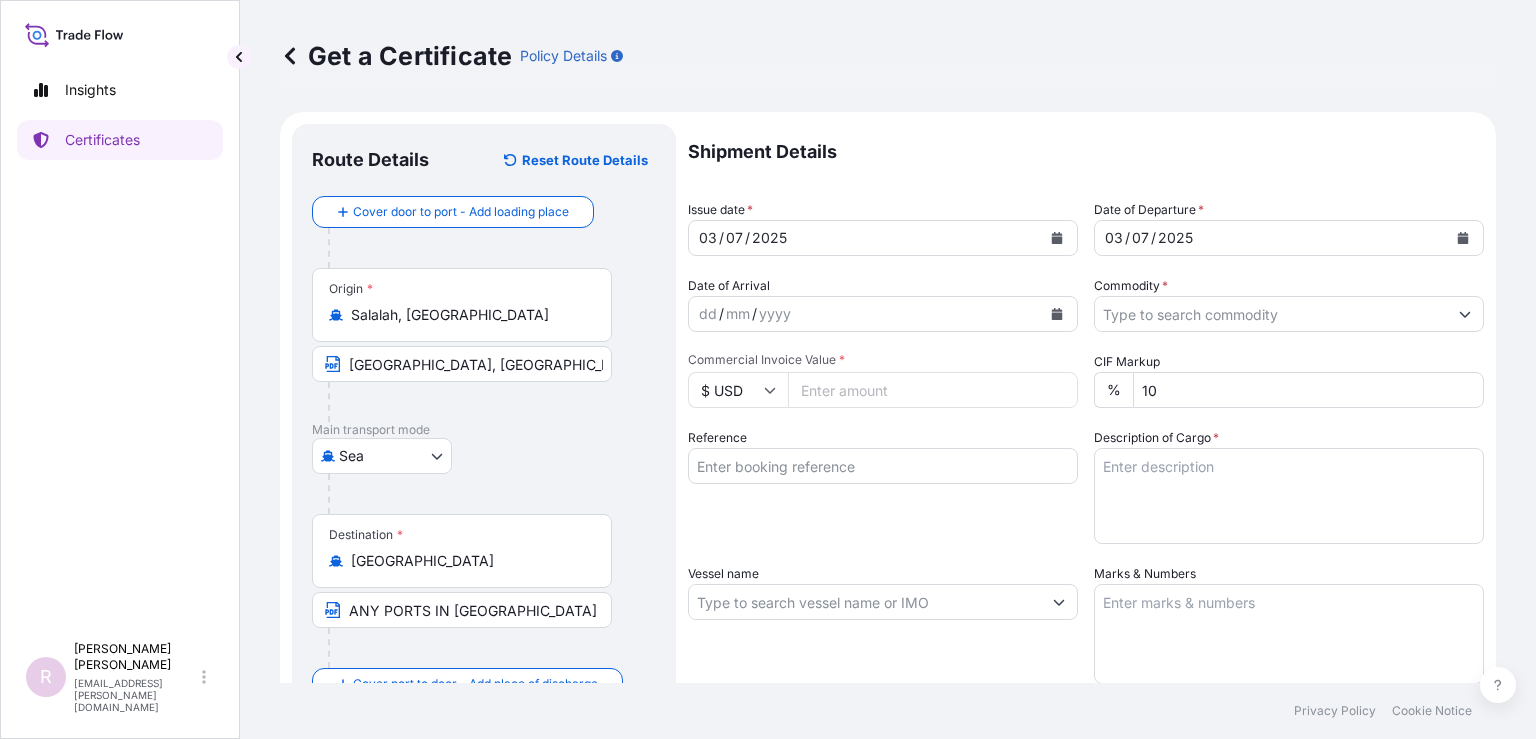 click on "Get a Certificate Policy Details" at bounding box center (888, 56) 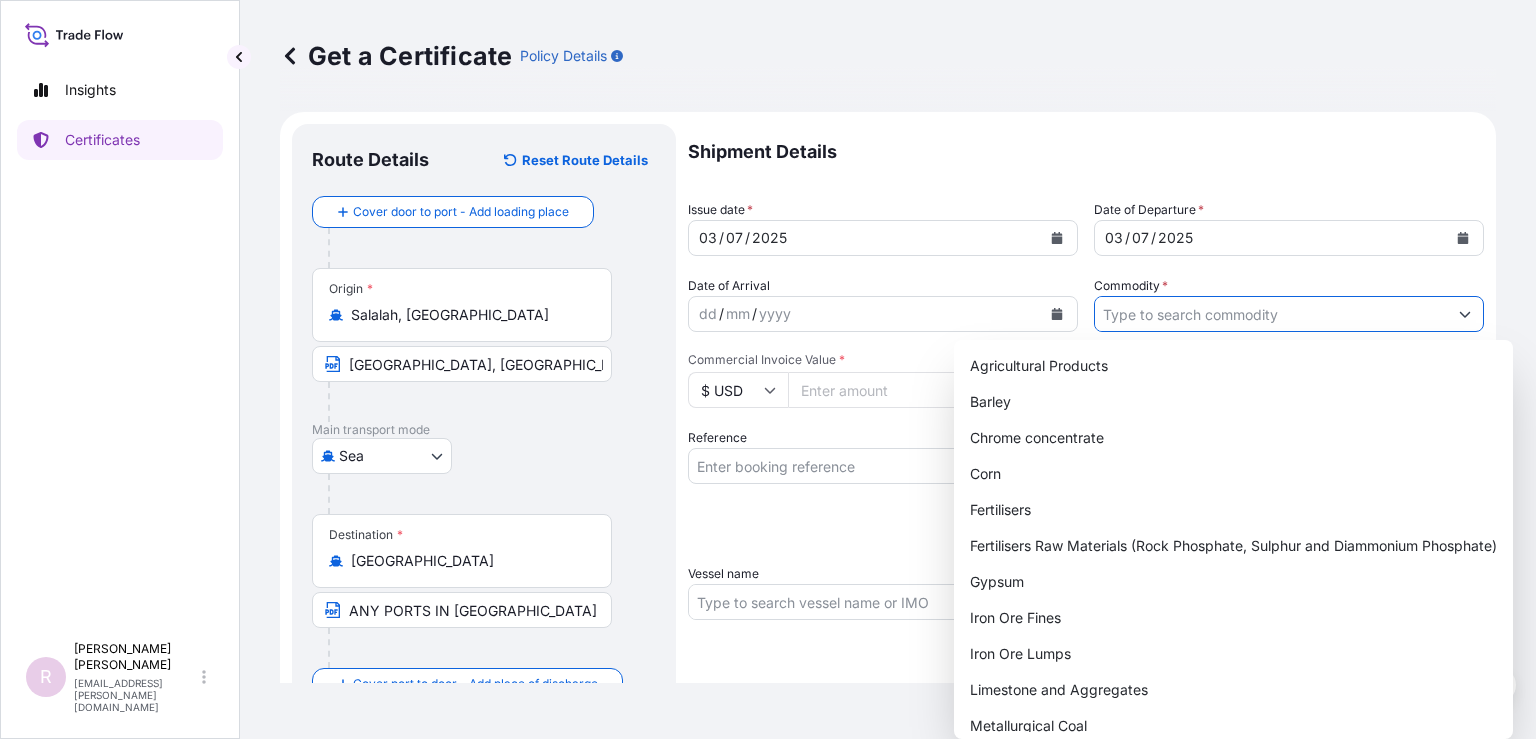 click on "Commodity *" at bounding box center [1271, 314] 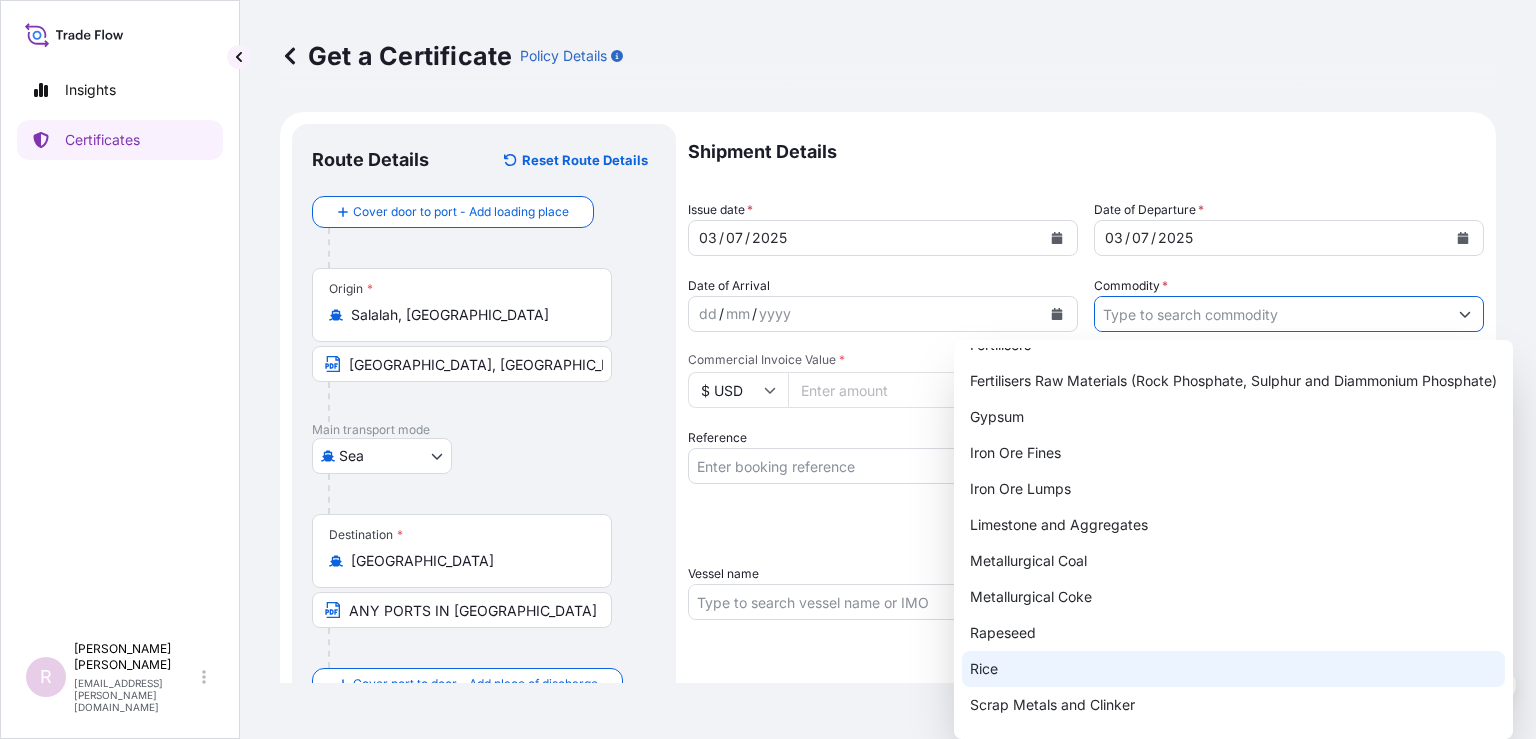 scroll, scrollTop: 0, scrollLeft: 0, axis: both 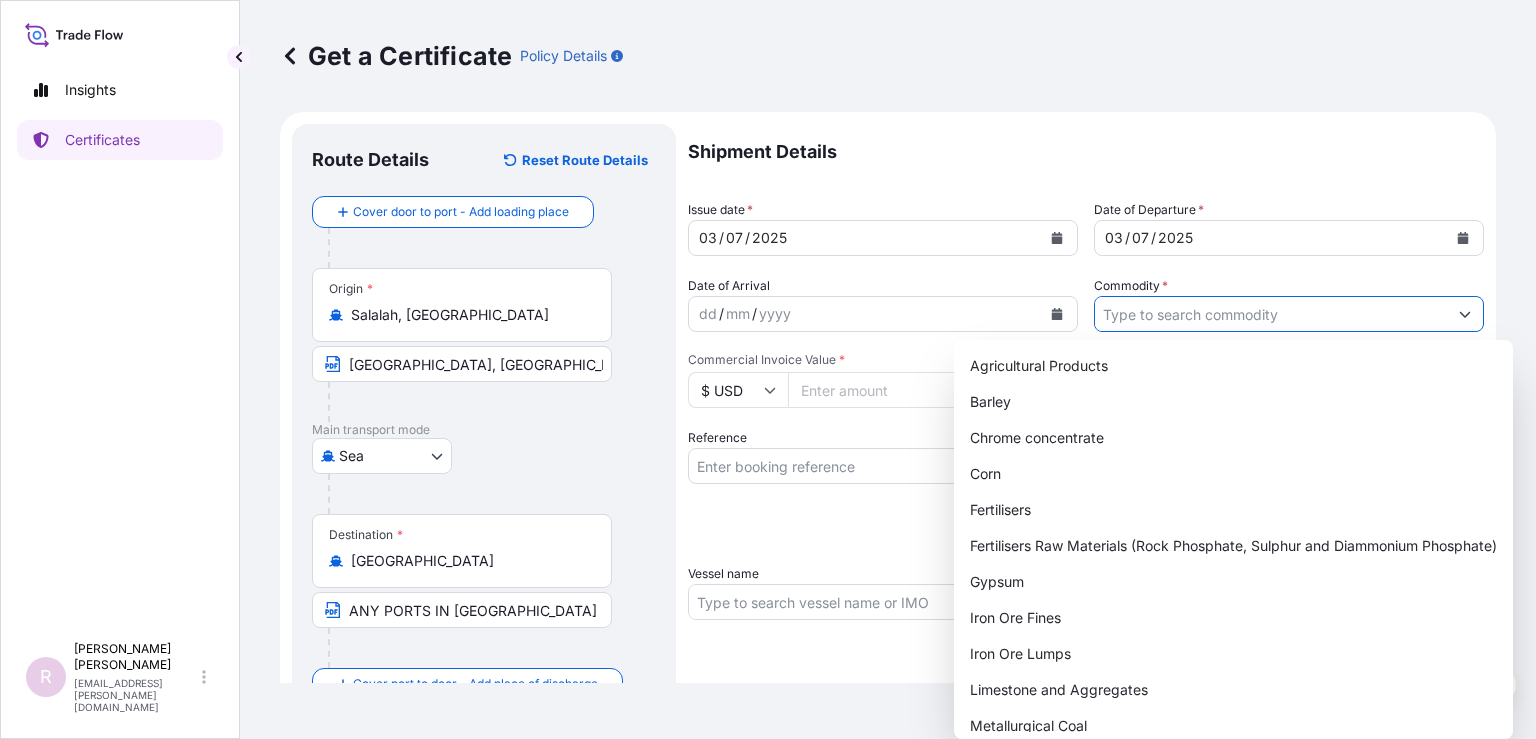 click on "Commodity *" at bounding box center [1271, 314] 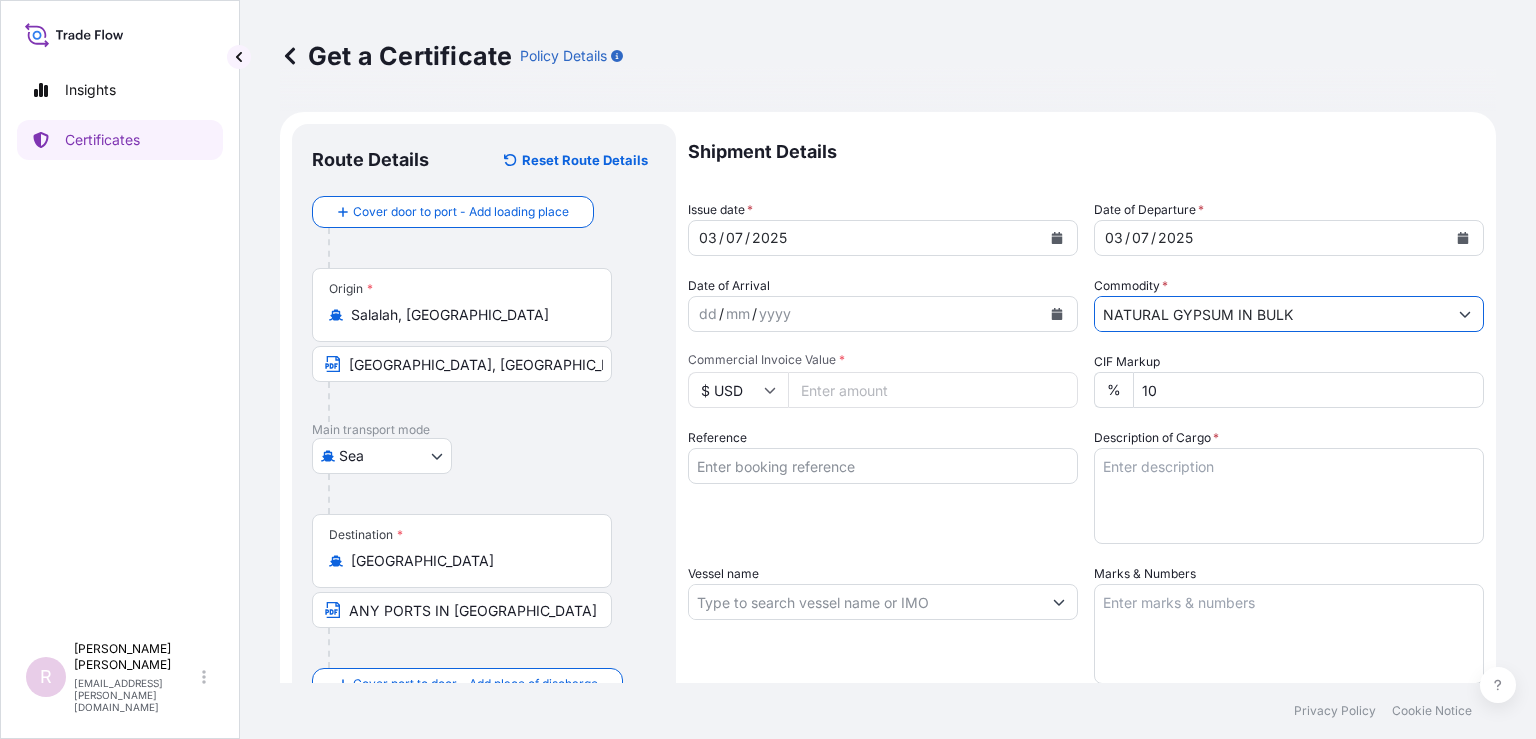 type on "NATURAL GYPSUM IN BULK" 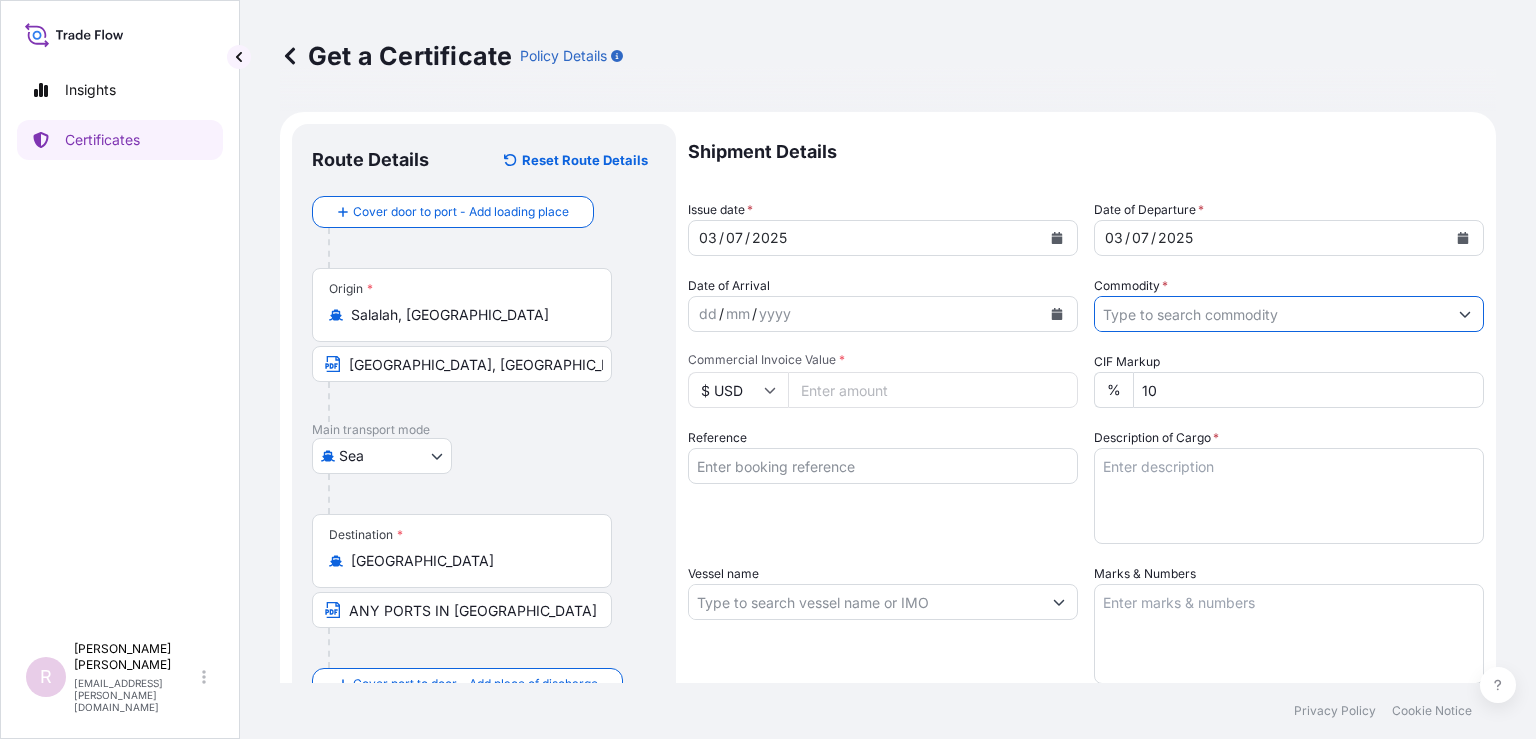 click on "Get a Certificate Policy Details" at bounding box center [888, 56] 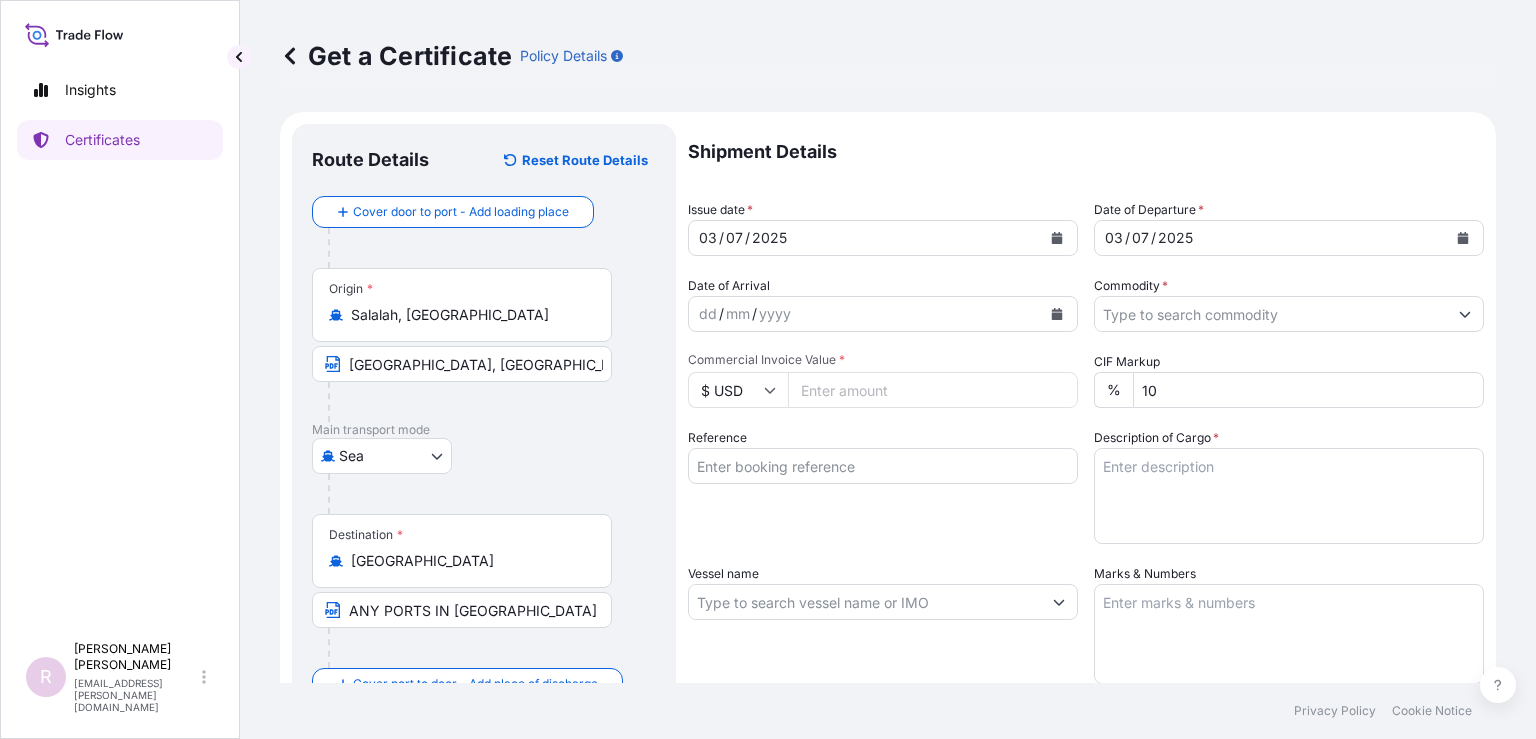 click on "CIF Markup % 10" at bounding box center [1289, 380] 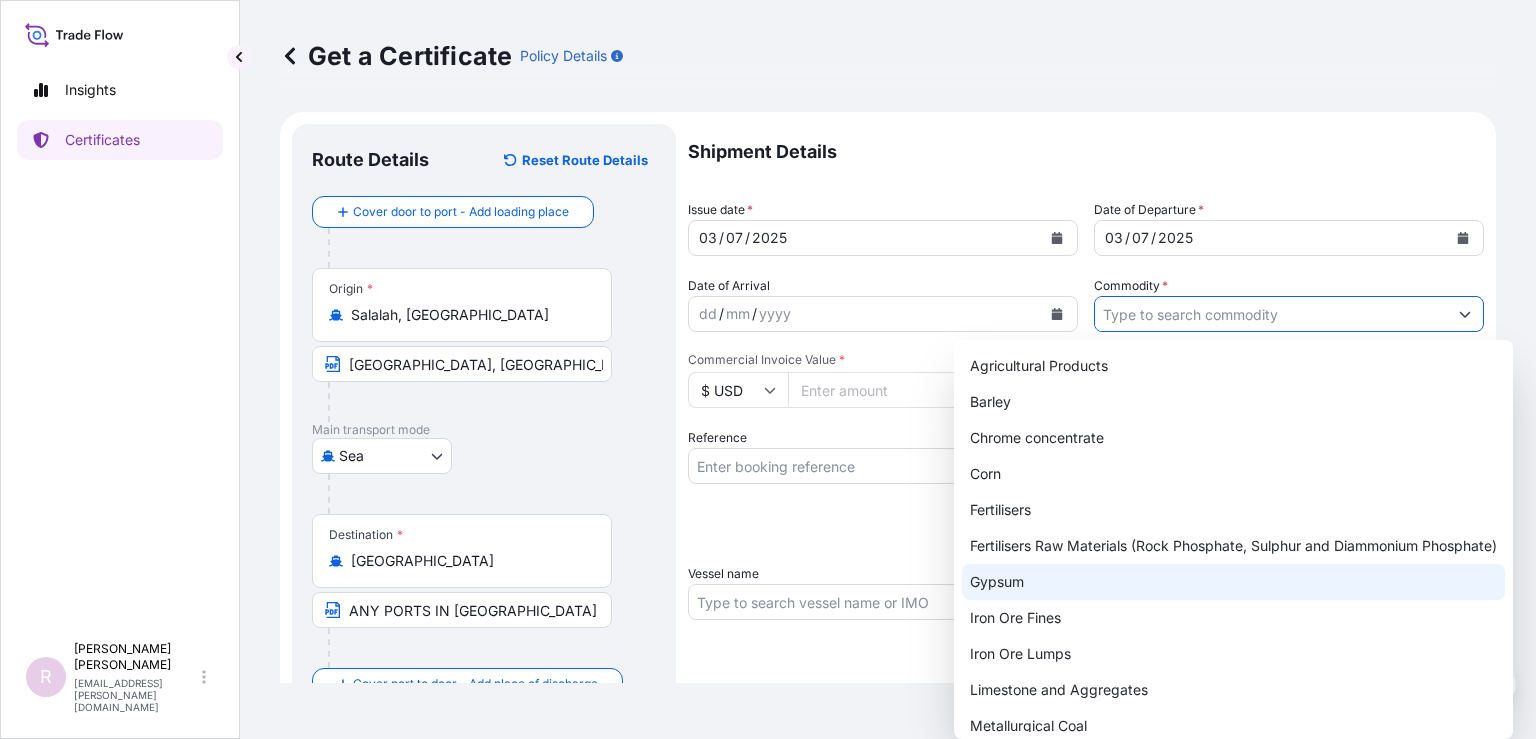 click on "Gypsum" at bounding box center (1233, 582) 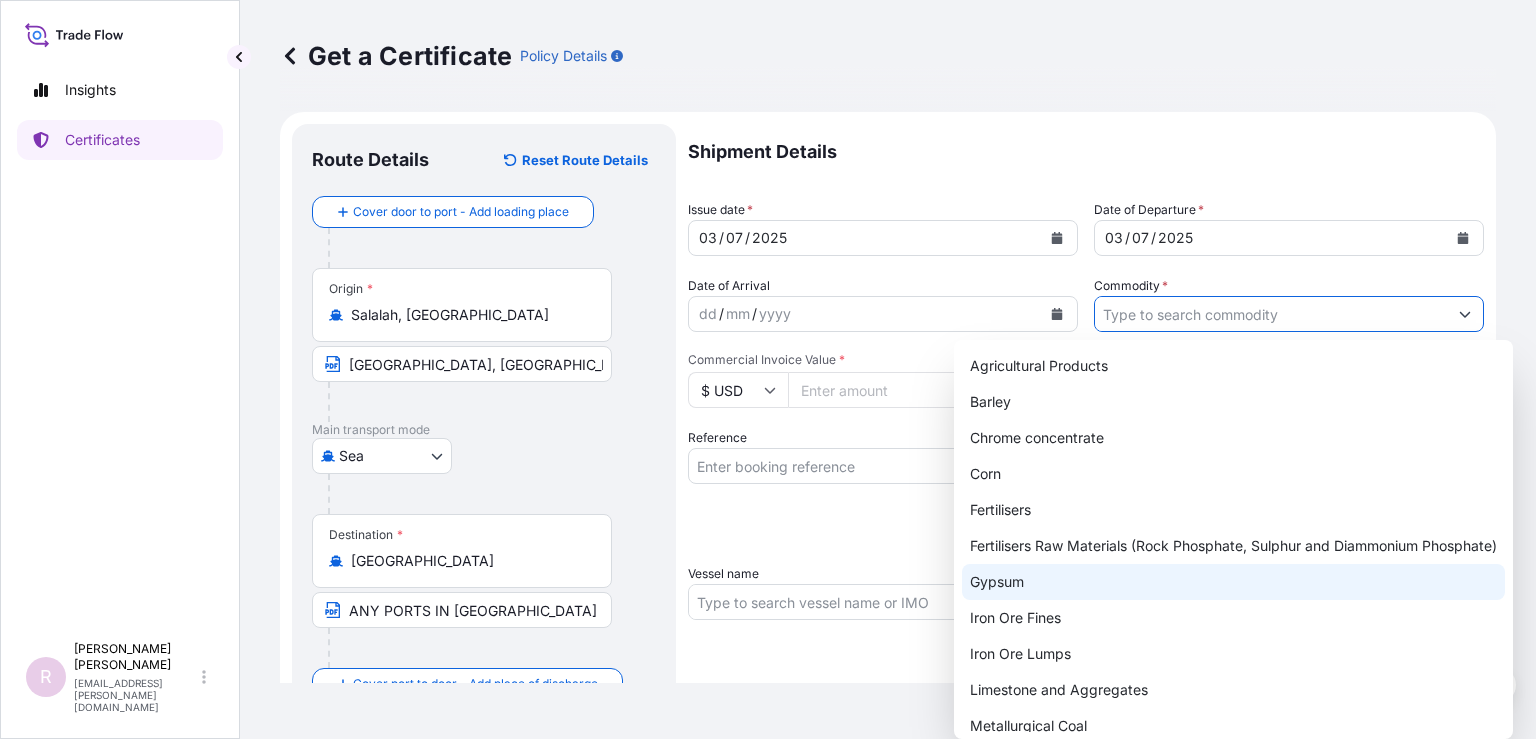 type on "Gypsum" 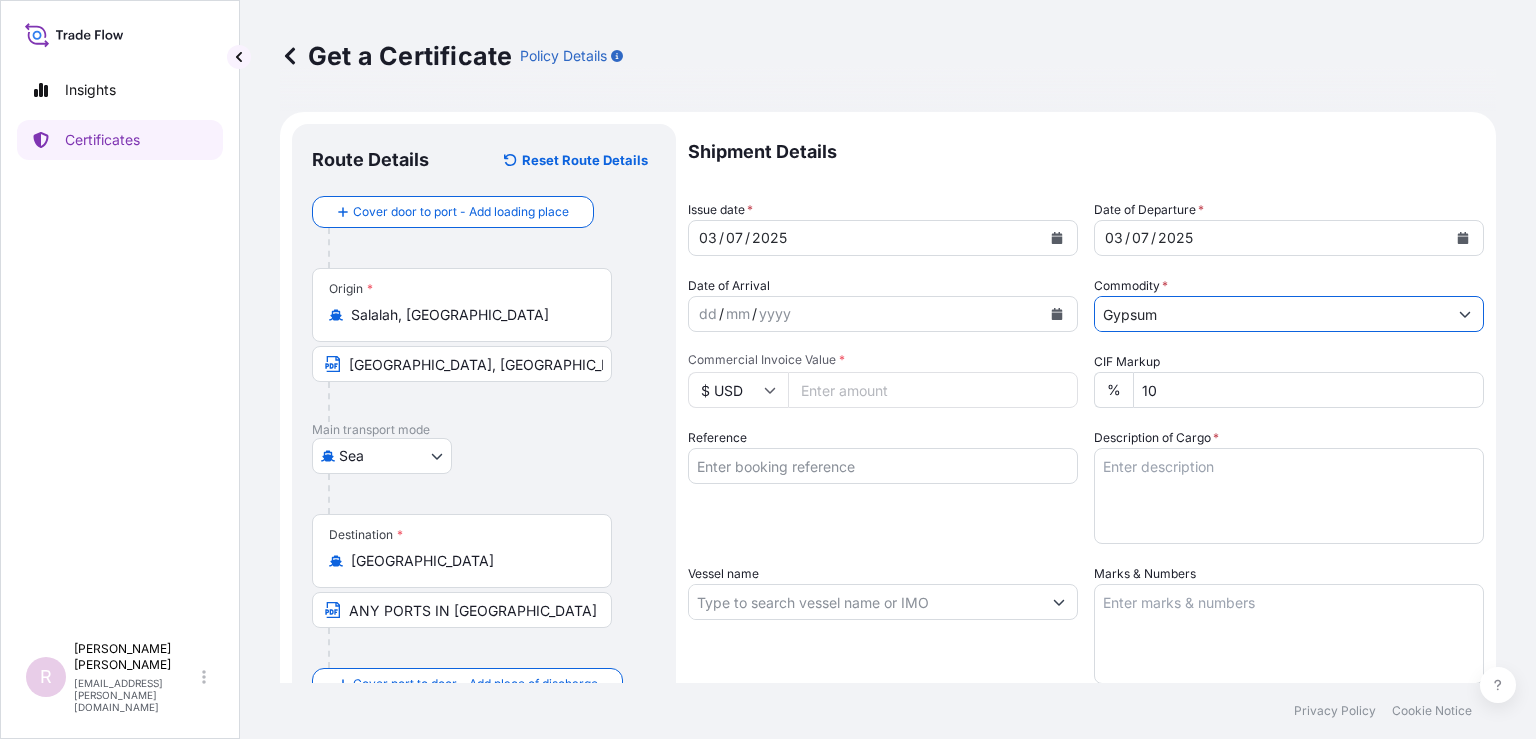 click on "Commercial Invoice Value    *" at bounding box center [933, 390] 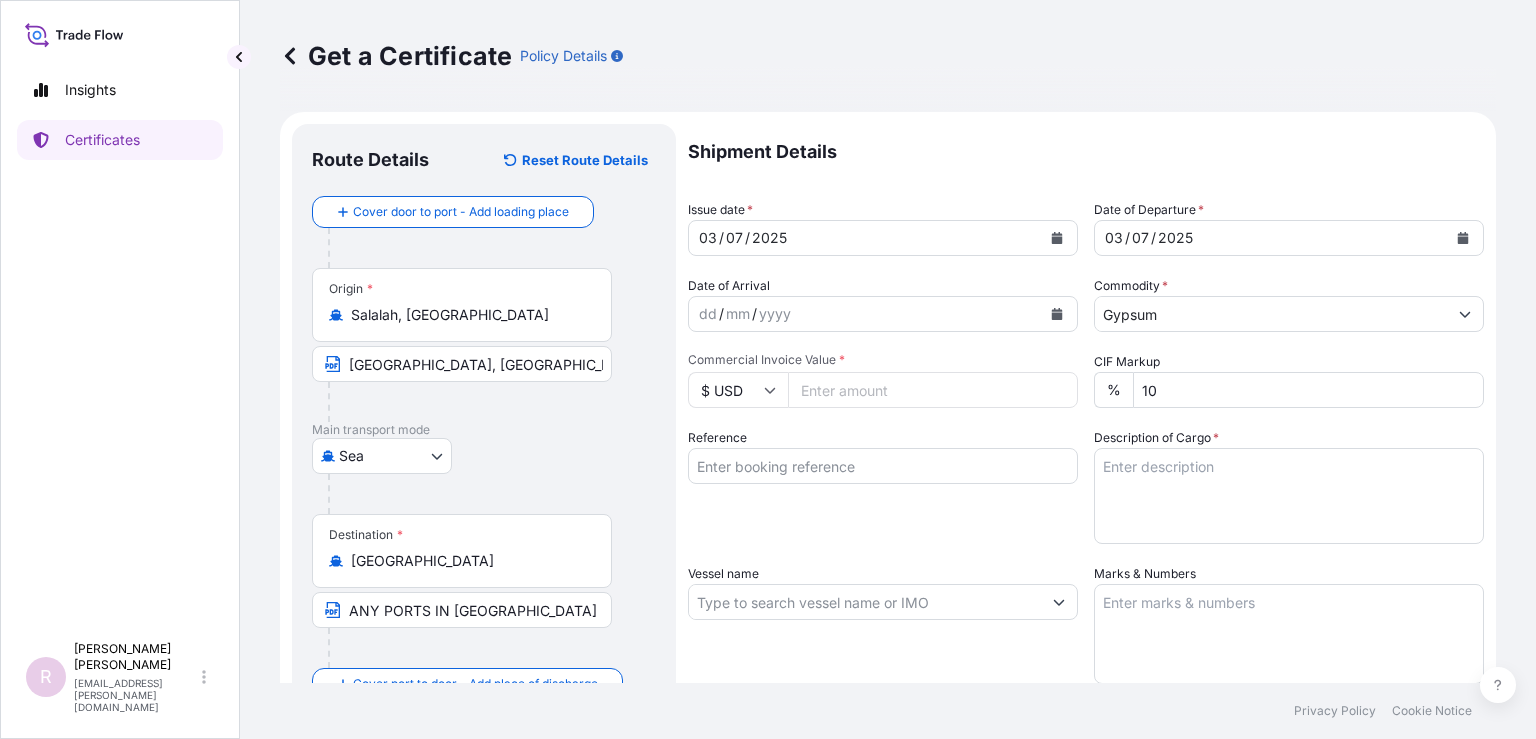 click on "Commercial Invoice Value    *" at bounding box center (933, 390) 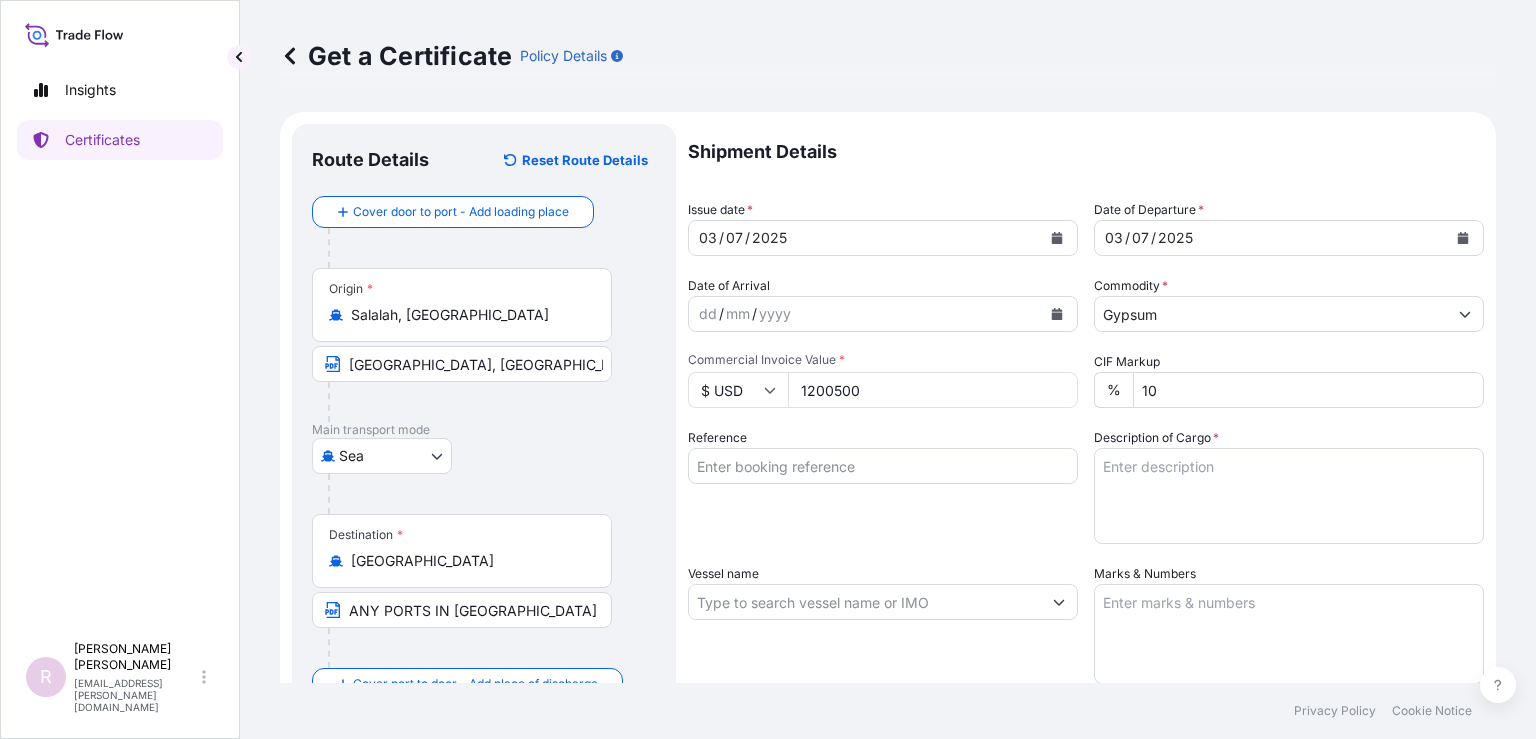 type on "1200500" 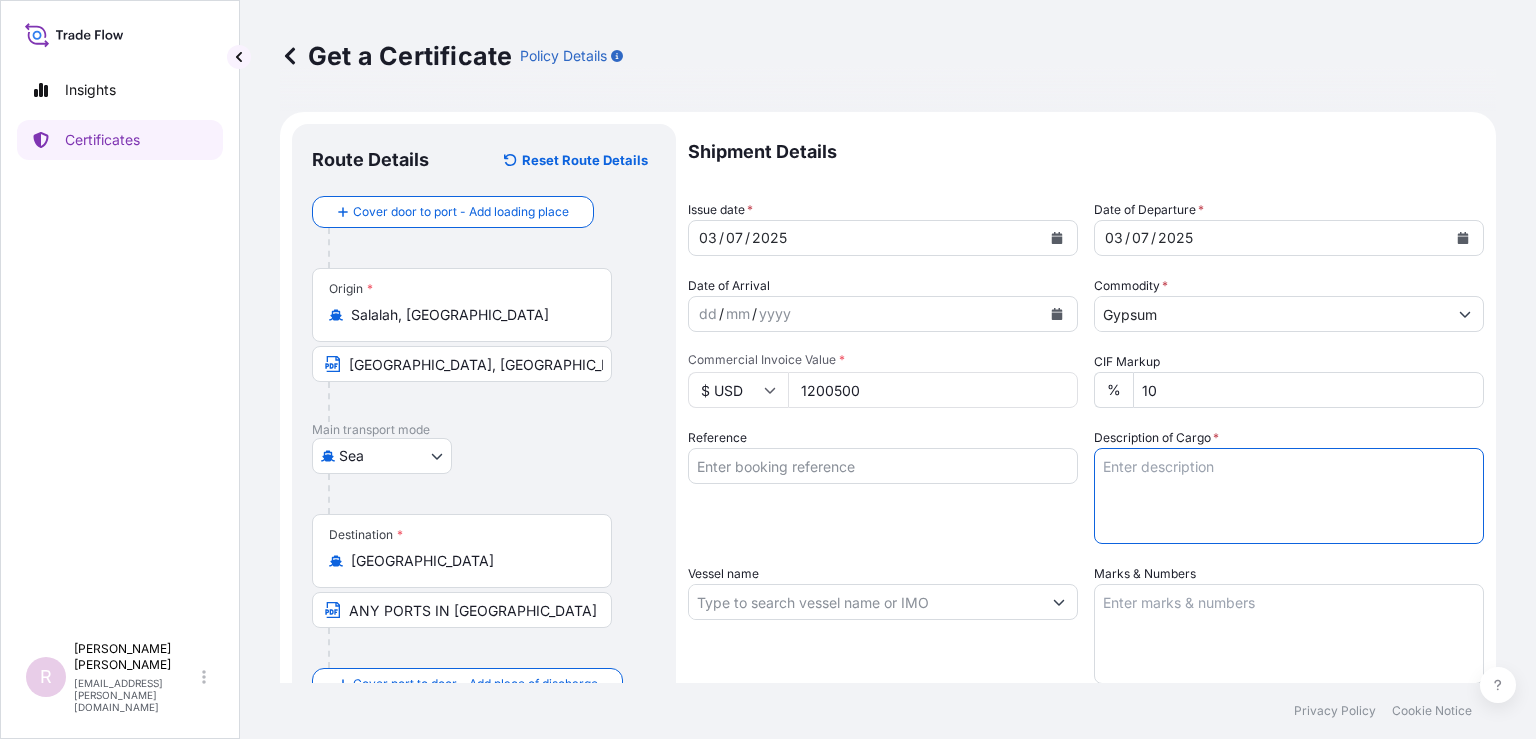 click on "Description of Cargo *" at bounding box center (1289, 496) 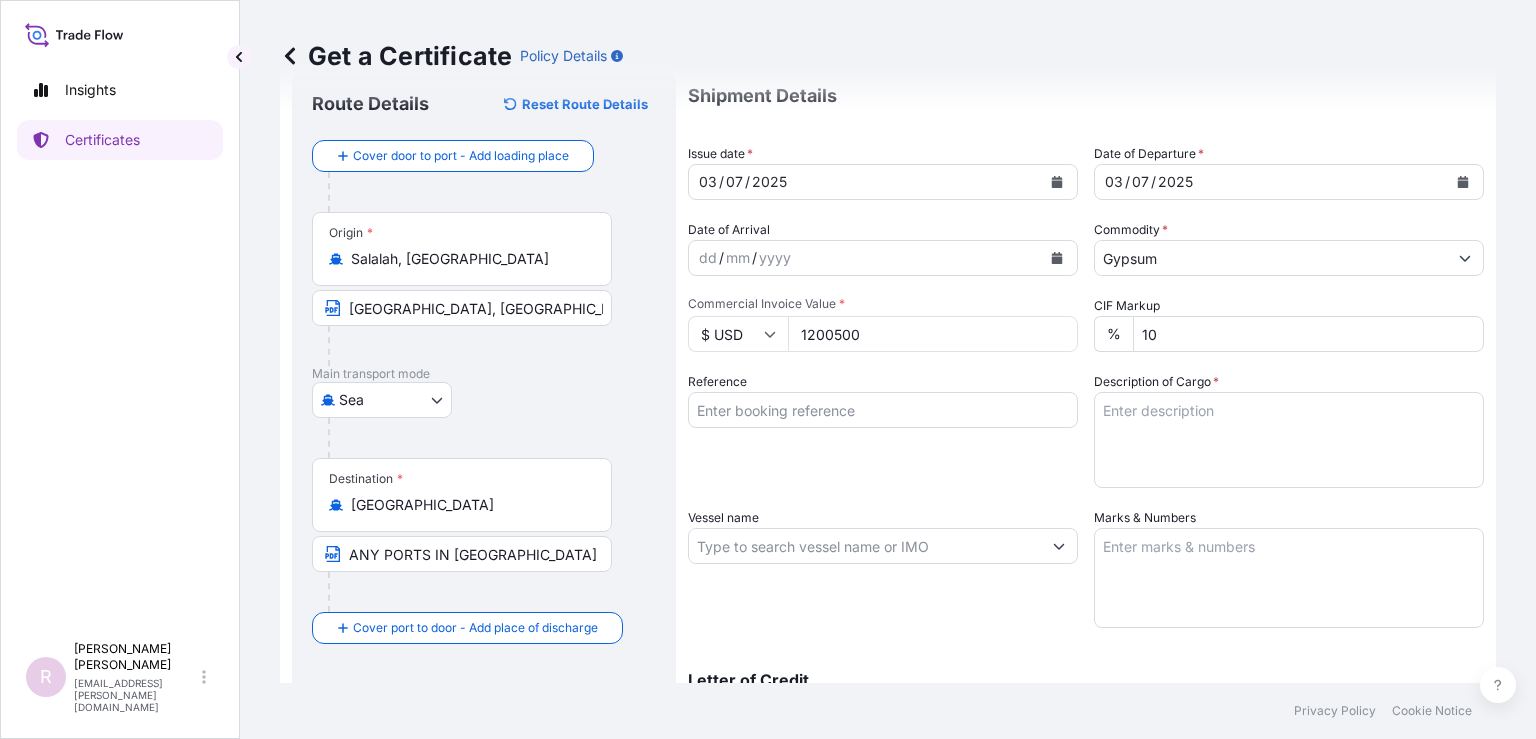 scroll, scrollTop: 100, scrollLeft: 0, axis: vertical 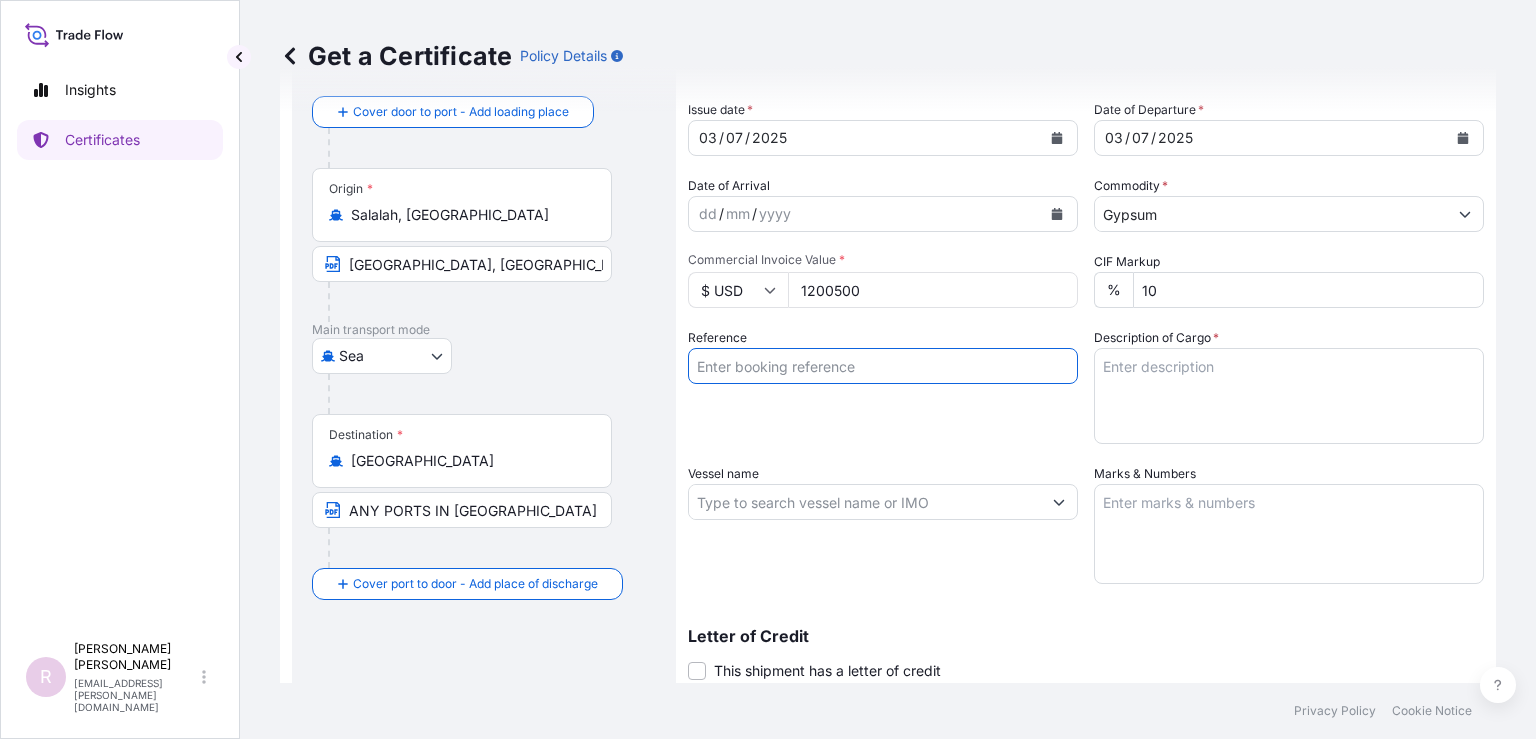 click on "Reference" at bounding box center [883, 366] 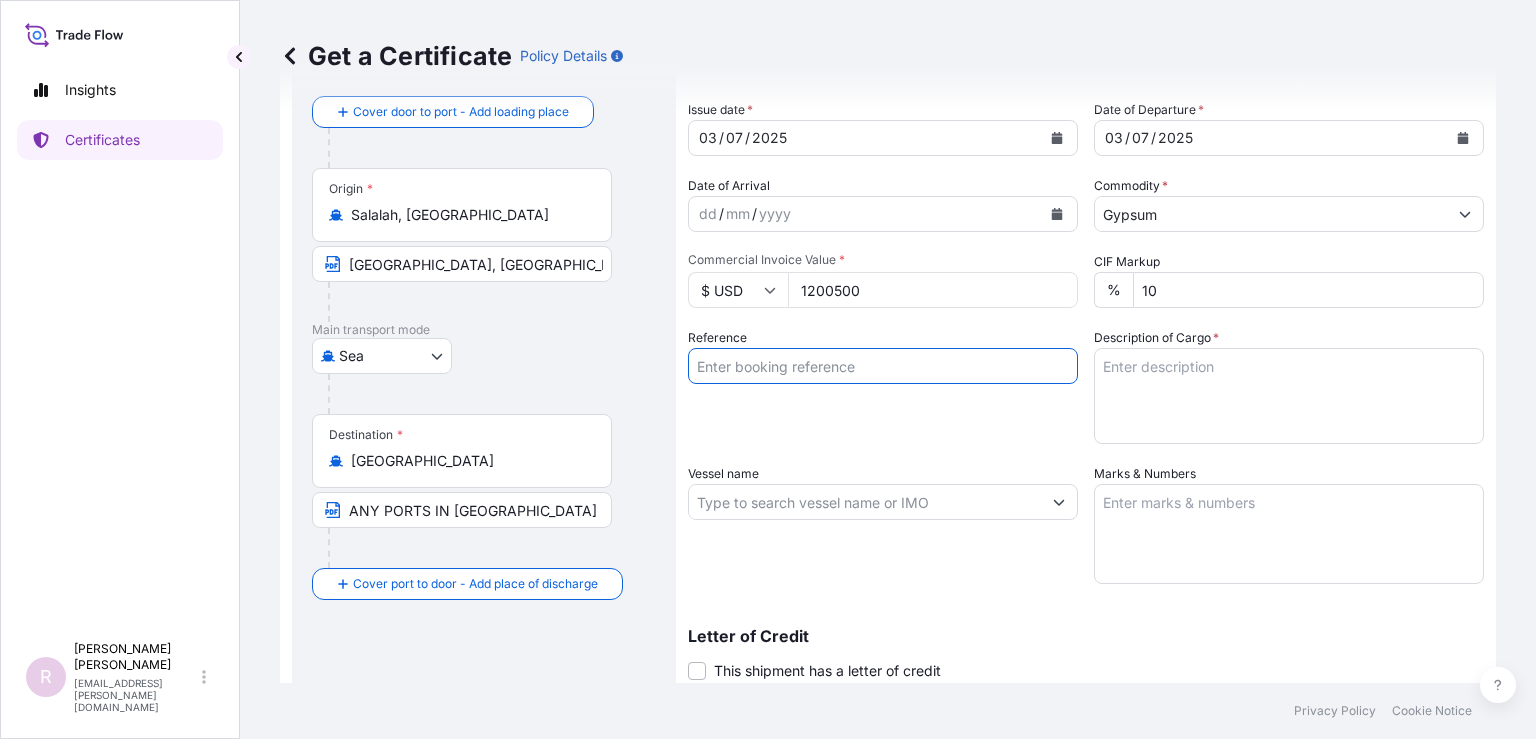 click on "Reference" at bounding box center (883, 366) 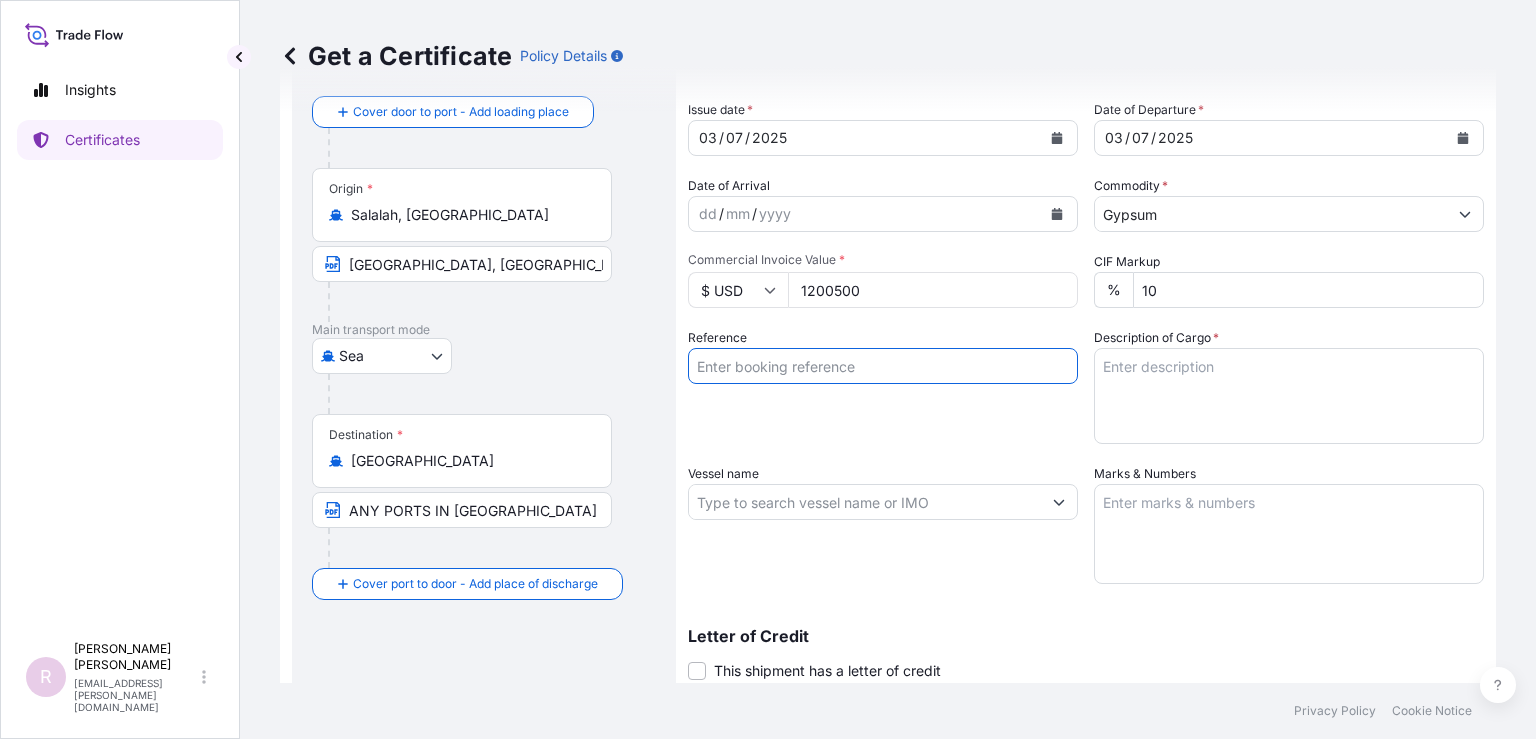 type on "J" 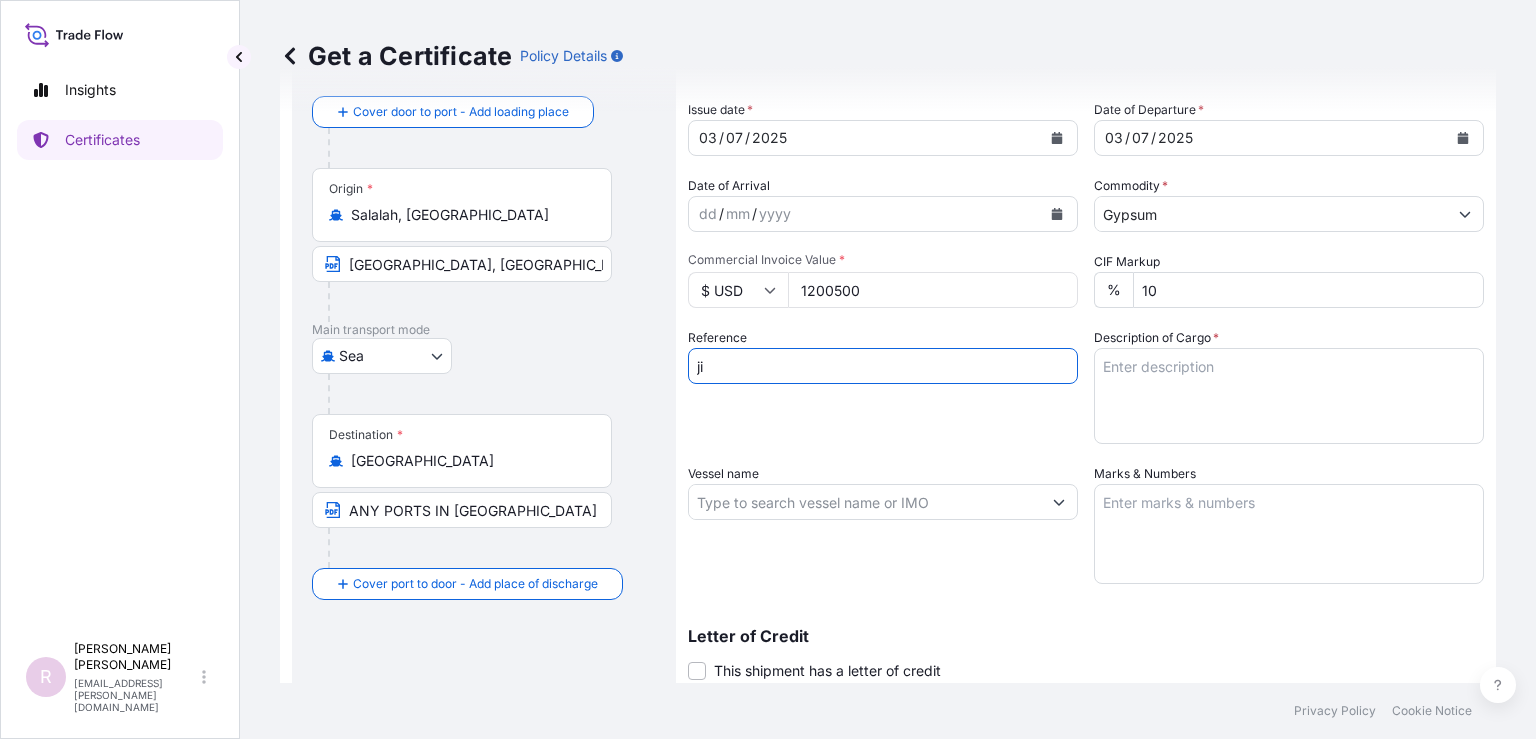 type on "j" 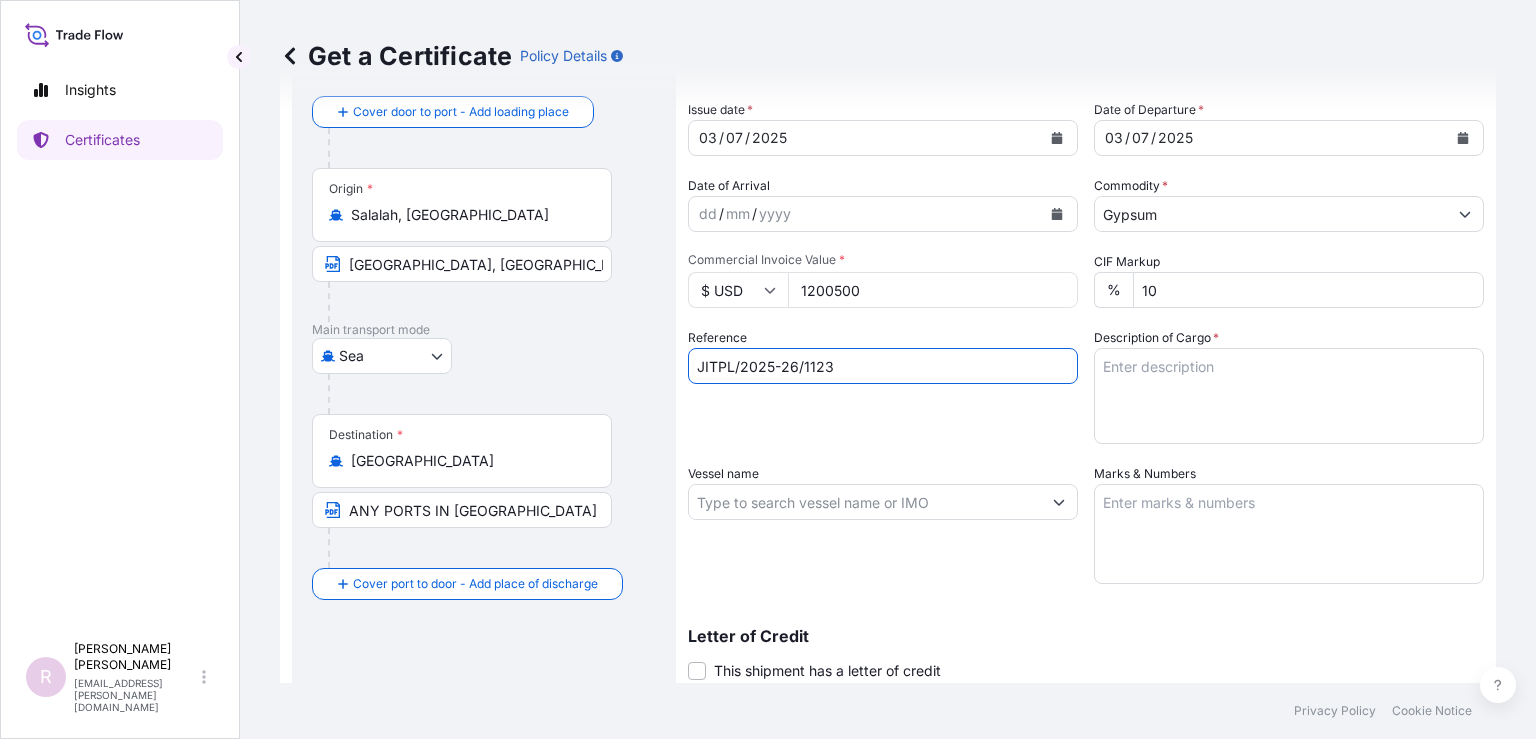 type on "JITPL/2025-26/1123" 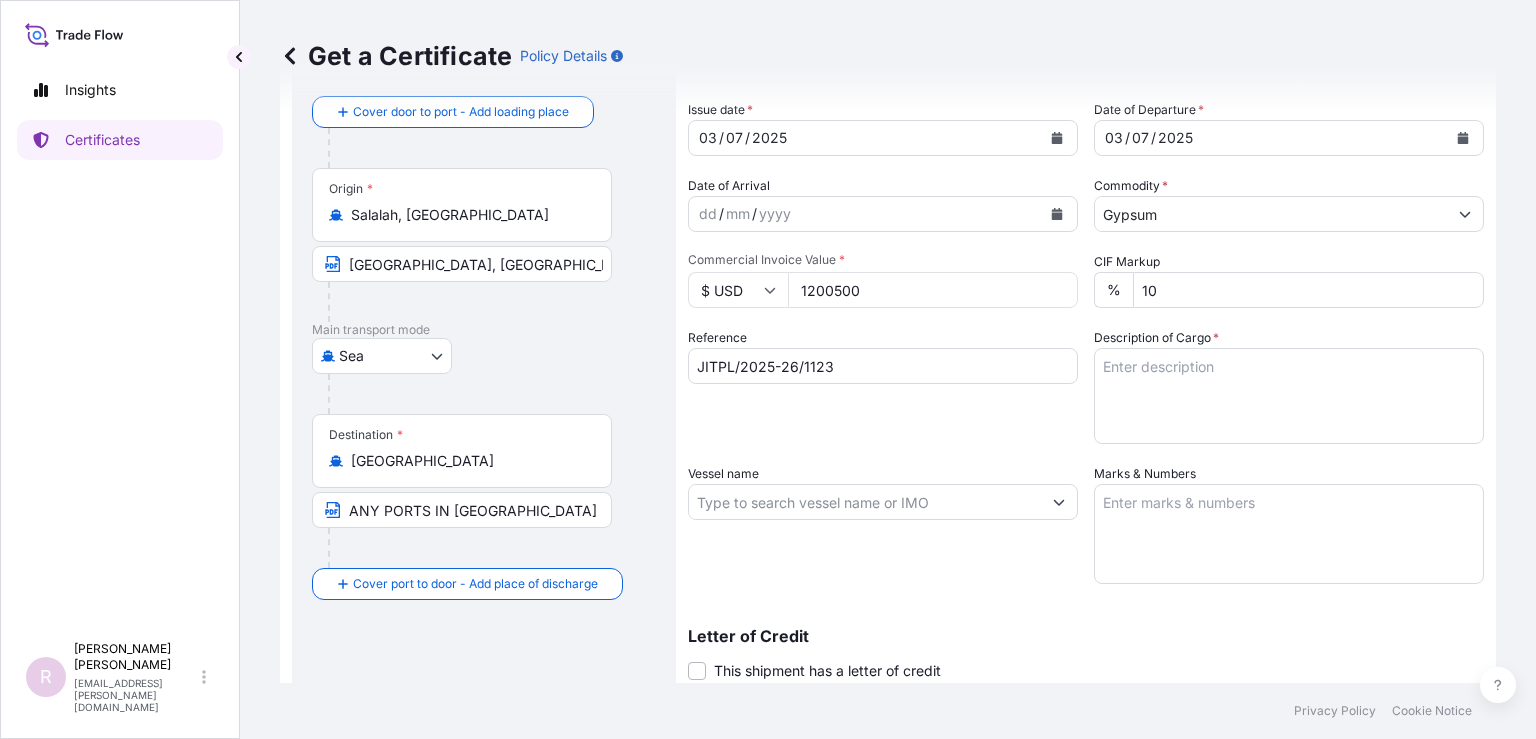 click on "Reference JITPL/2025-26/1123" at bounding box center [883, 386] 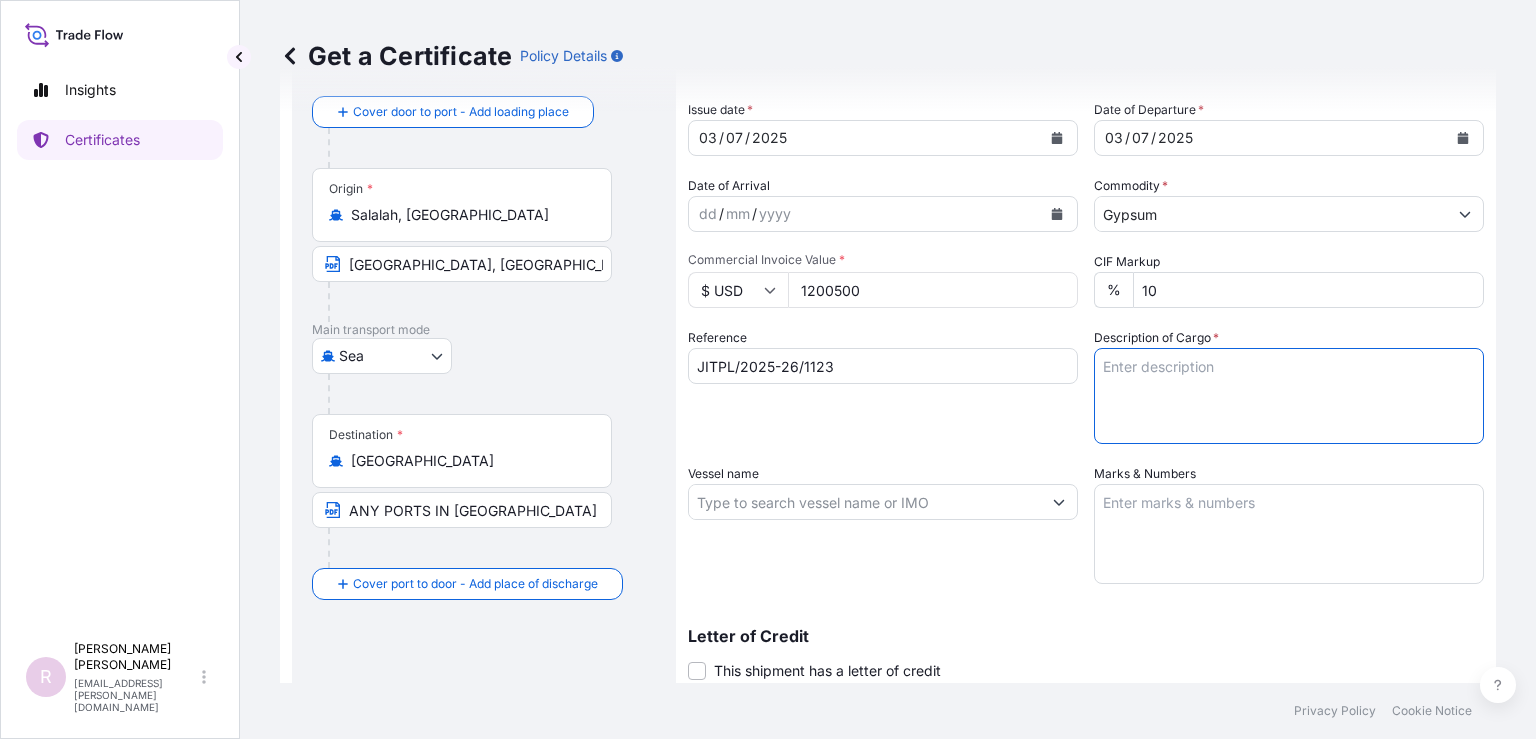 click on "Description of Cargo *" at bounding box center [1289, 396] 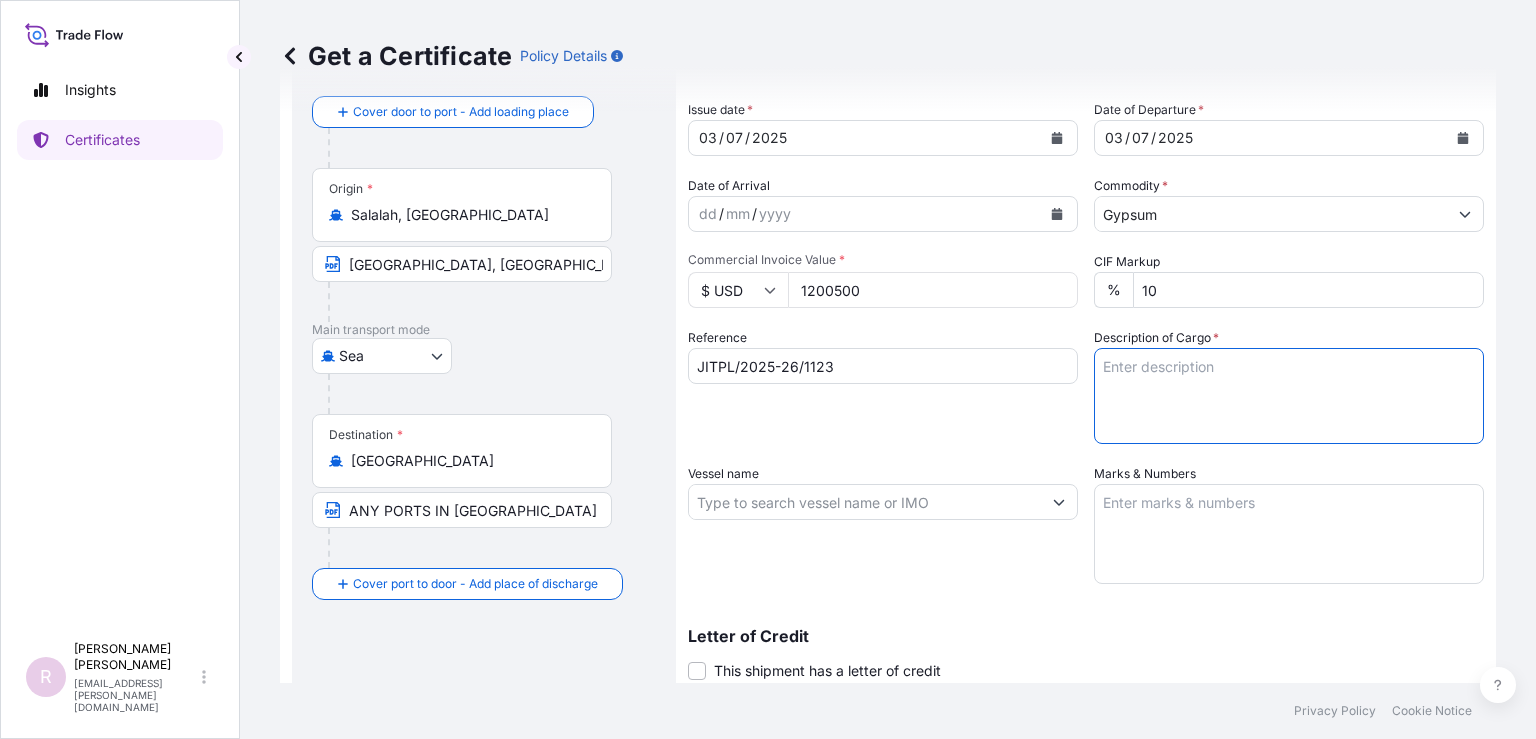 click on "Description of Cargo *" at bounding box center [1289, 396] 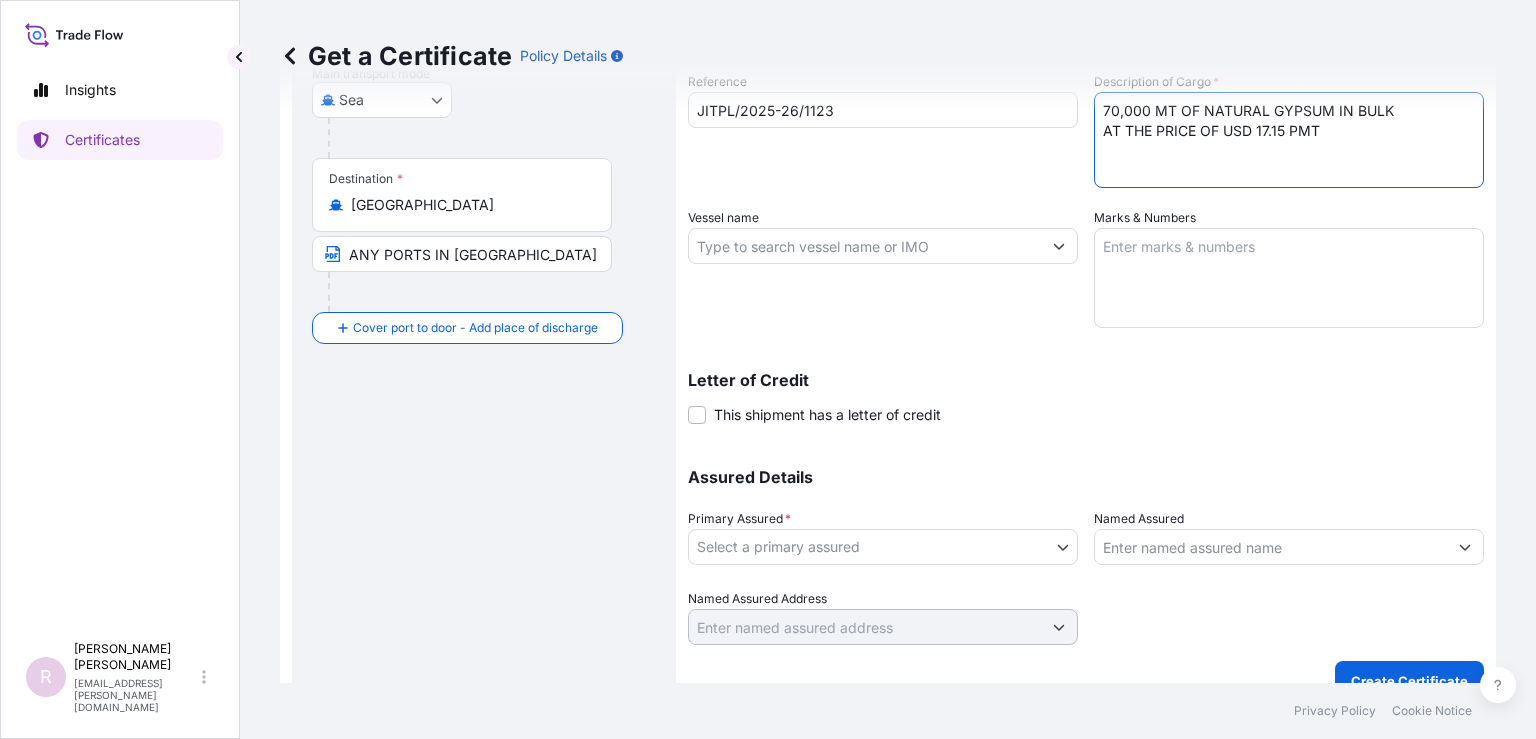 scroll, scrollTop: 384, scrollLeft: 0, axis: vertical 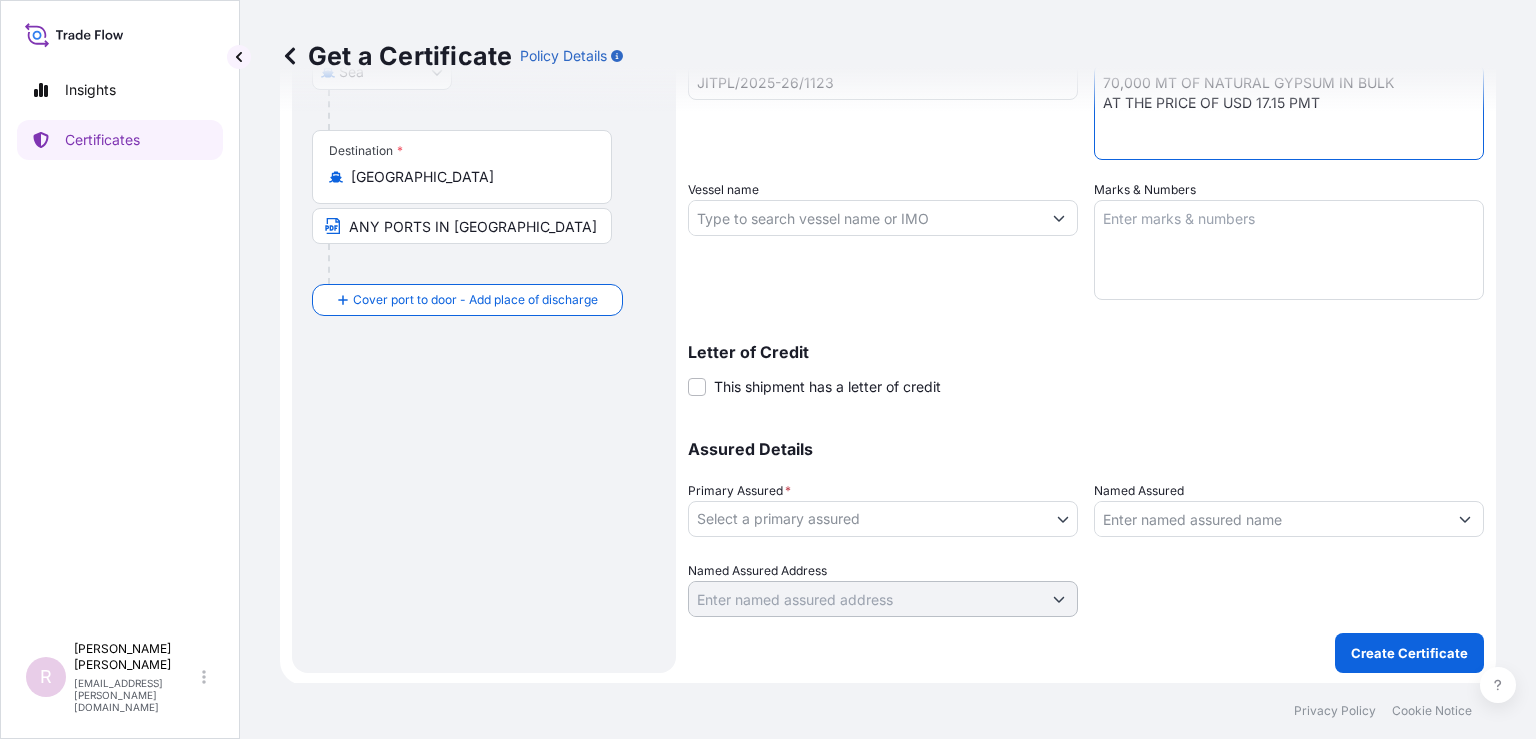 type on "70,000 MT OF NATURAL GYPSUM IN BULK
AT THE PRICE OF USD 17.15 PMT" 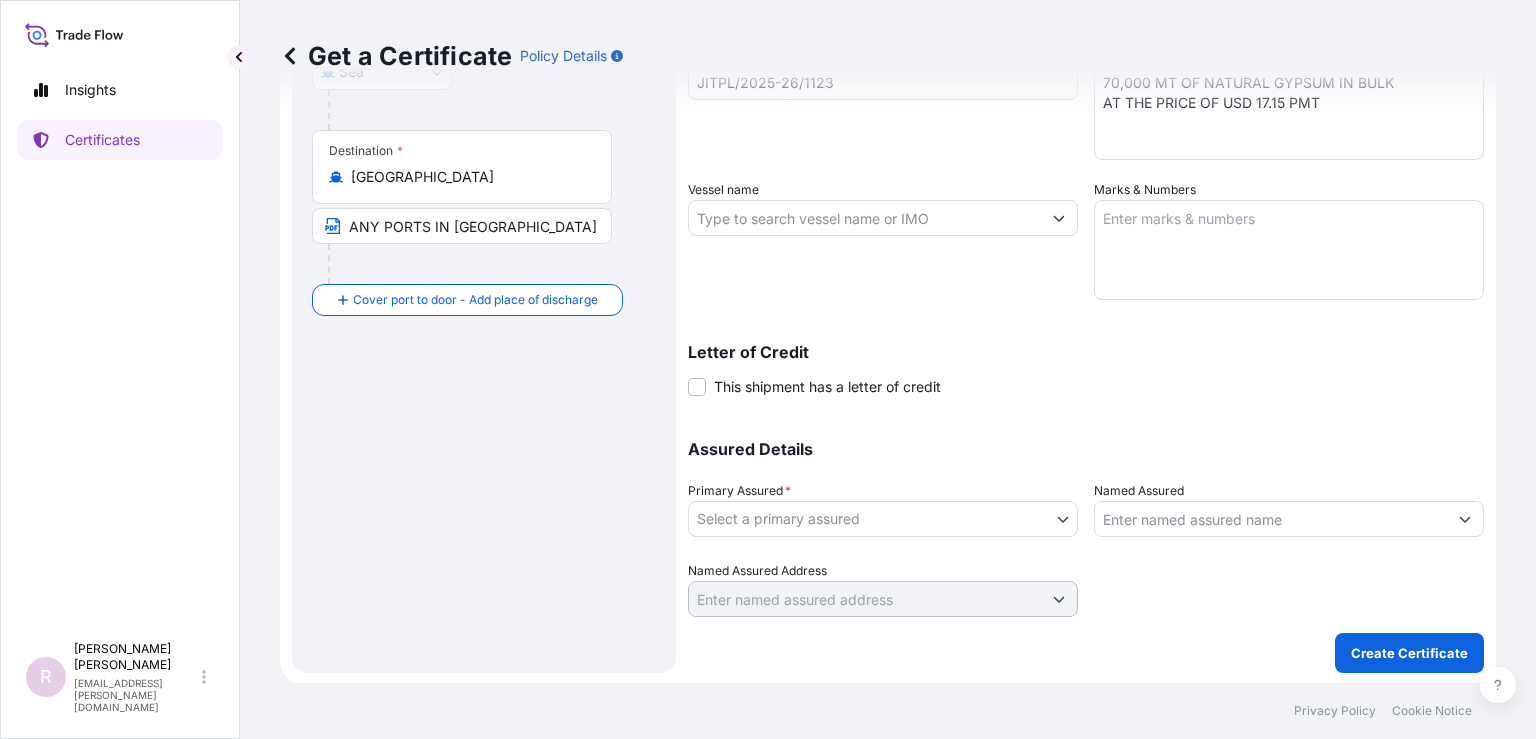 click on "Vessel name" at bounding box center [865, 218] 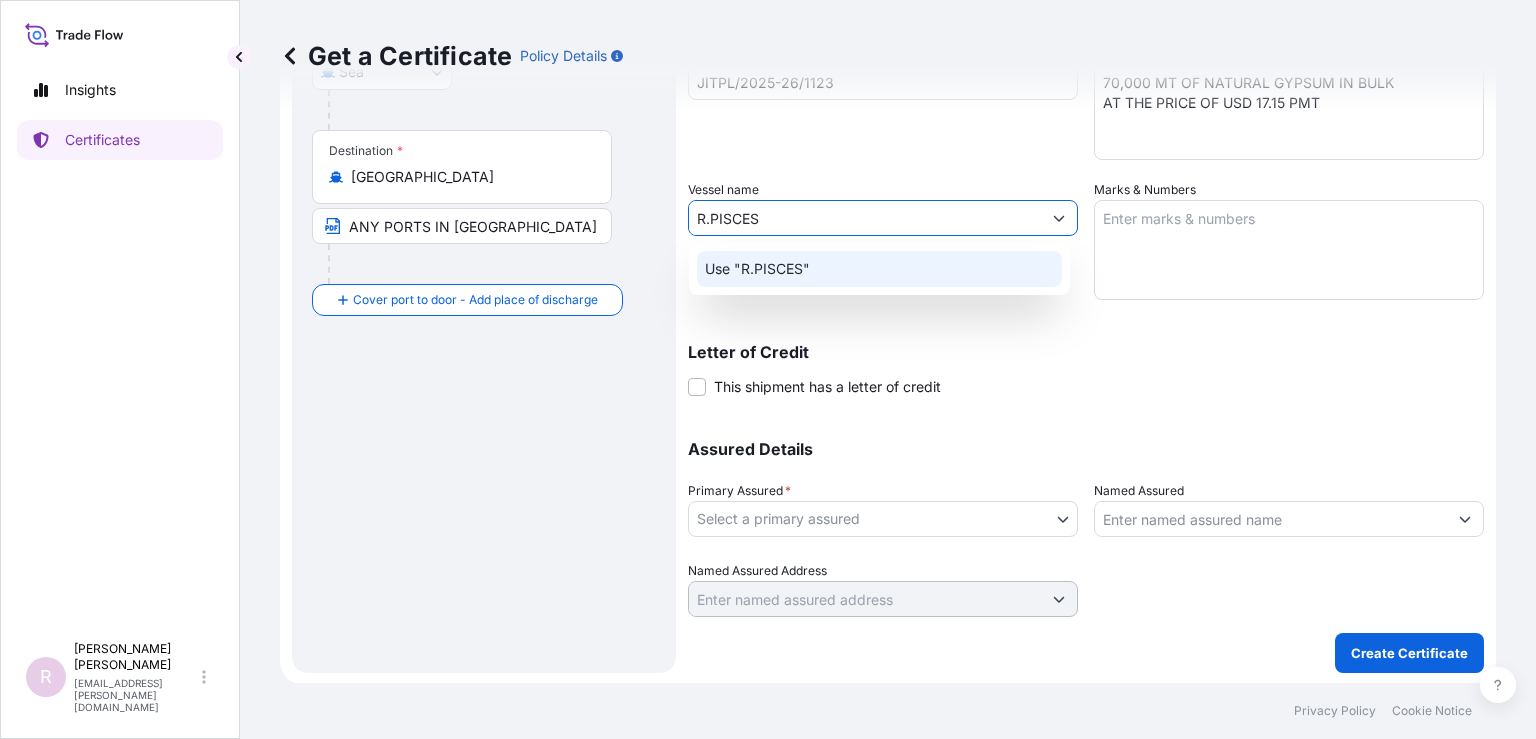 click on "R.PISCES" 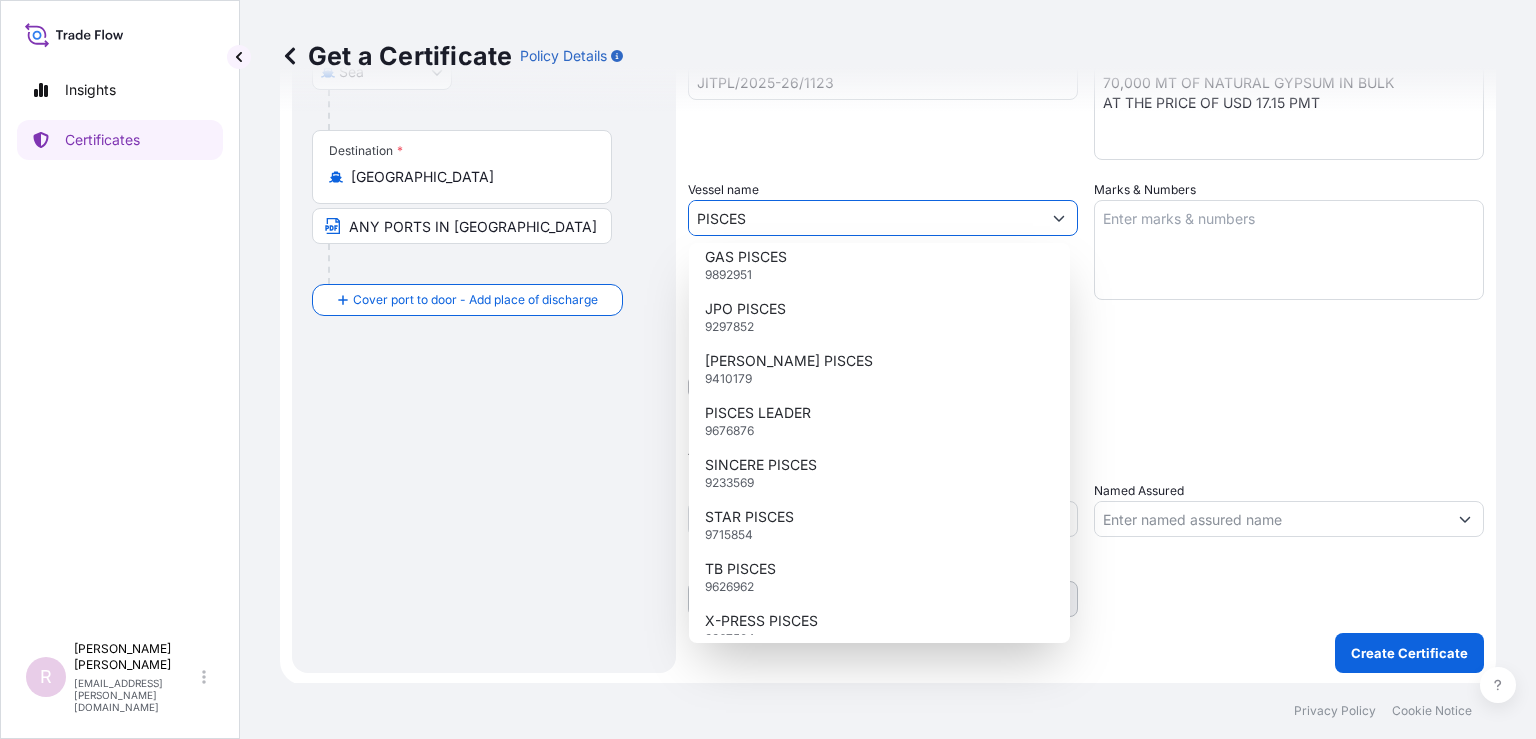scroll, scrollTop: 172, scrollLeft: 0, axis: vertical 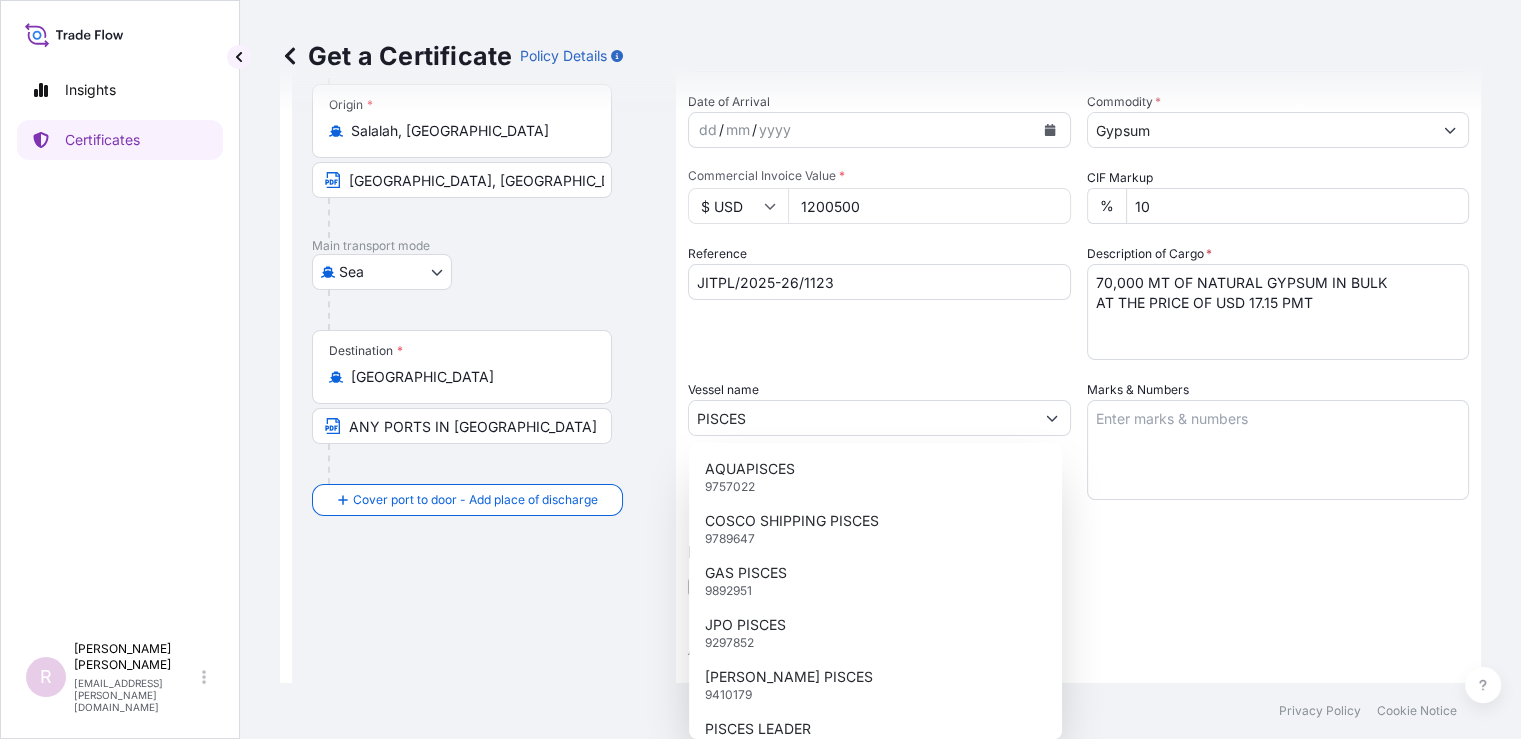 click on "Reference JITPL/2025-26/1123" at bounding box center [879, 302] 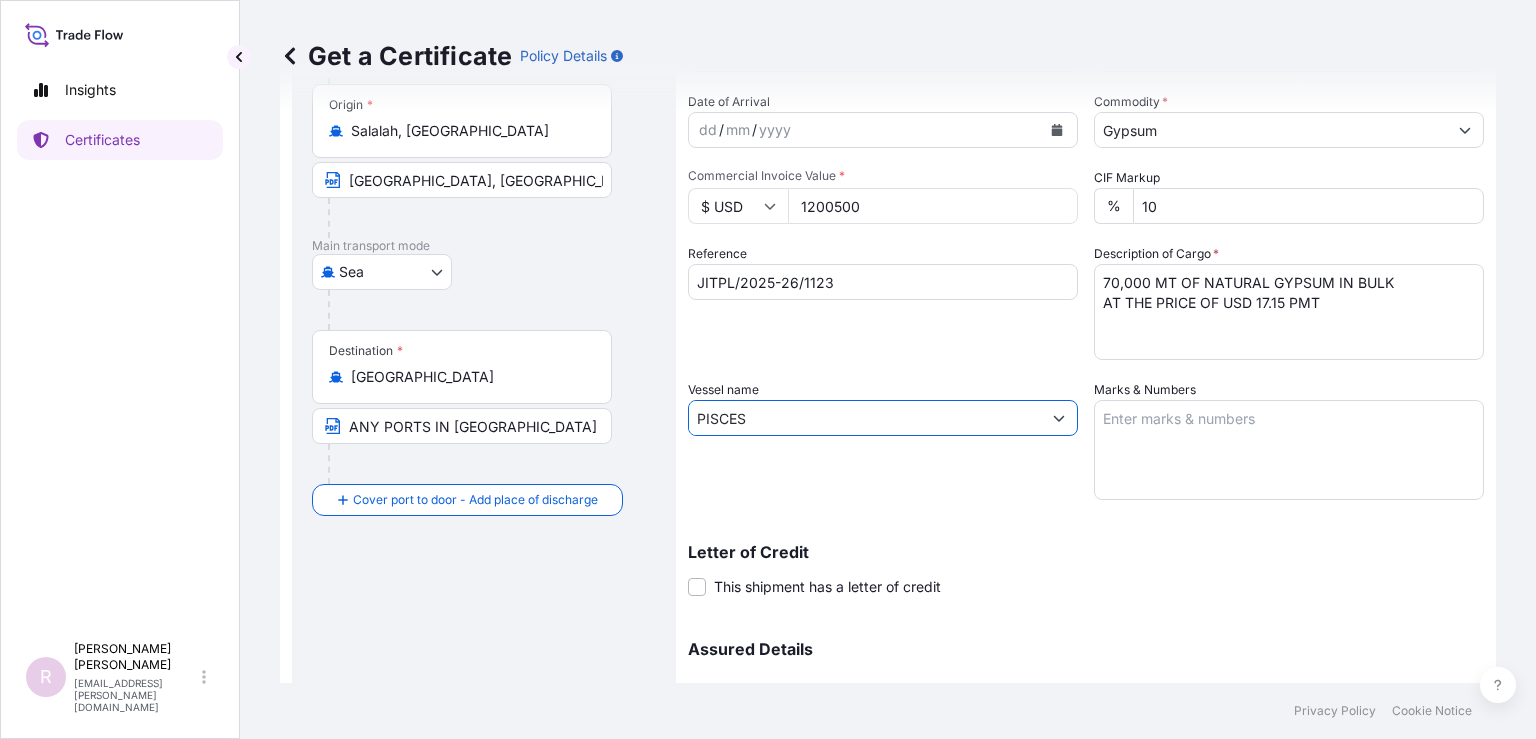 click on "PISCES" at bounding box center (865, 418) 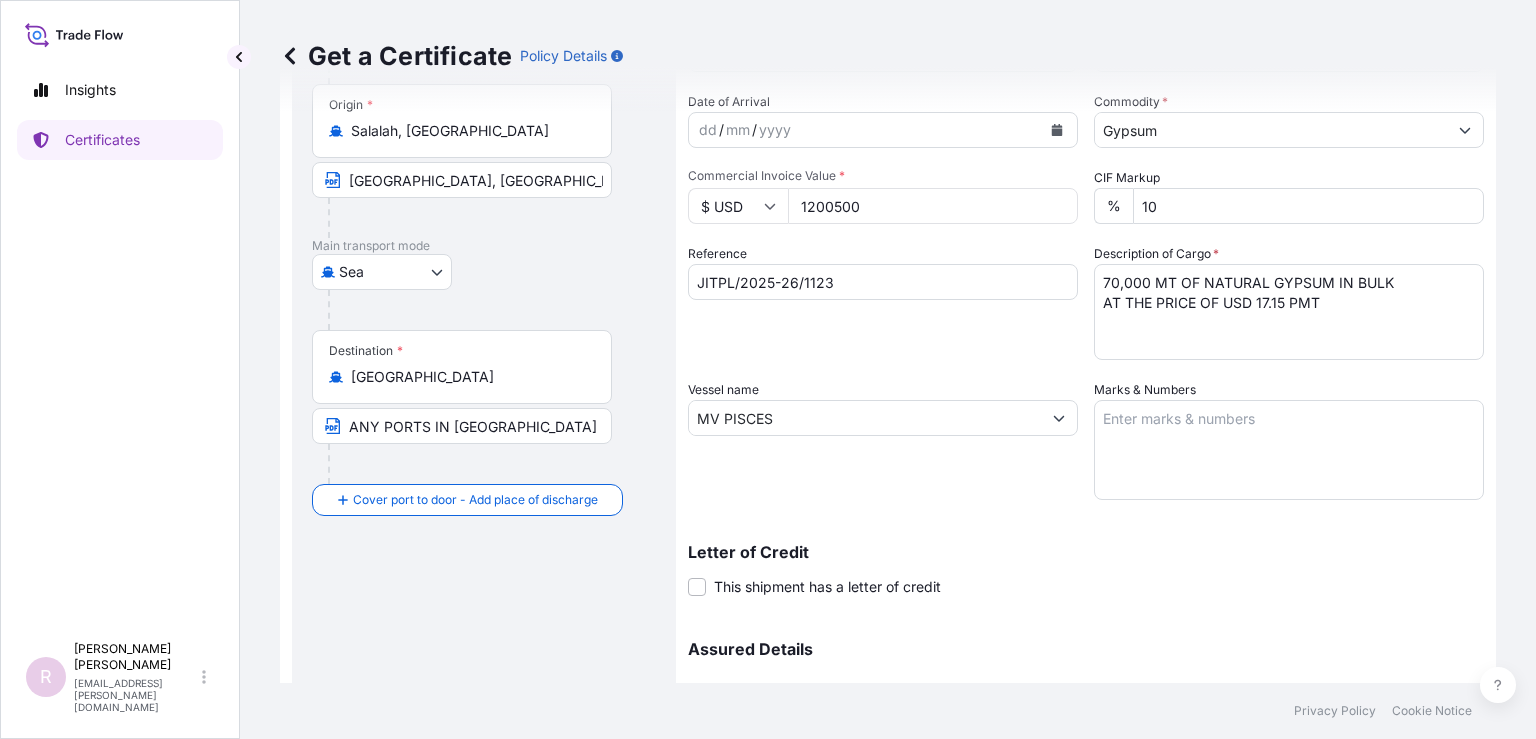 click on "MV PISCES" at bounding box center [865, 418] 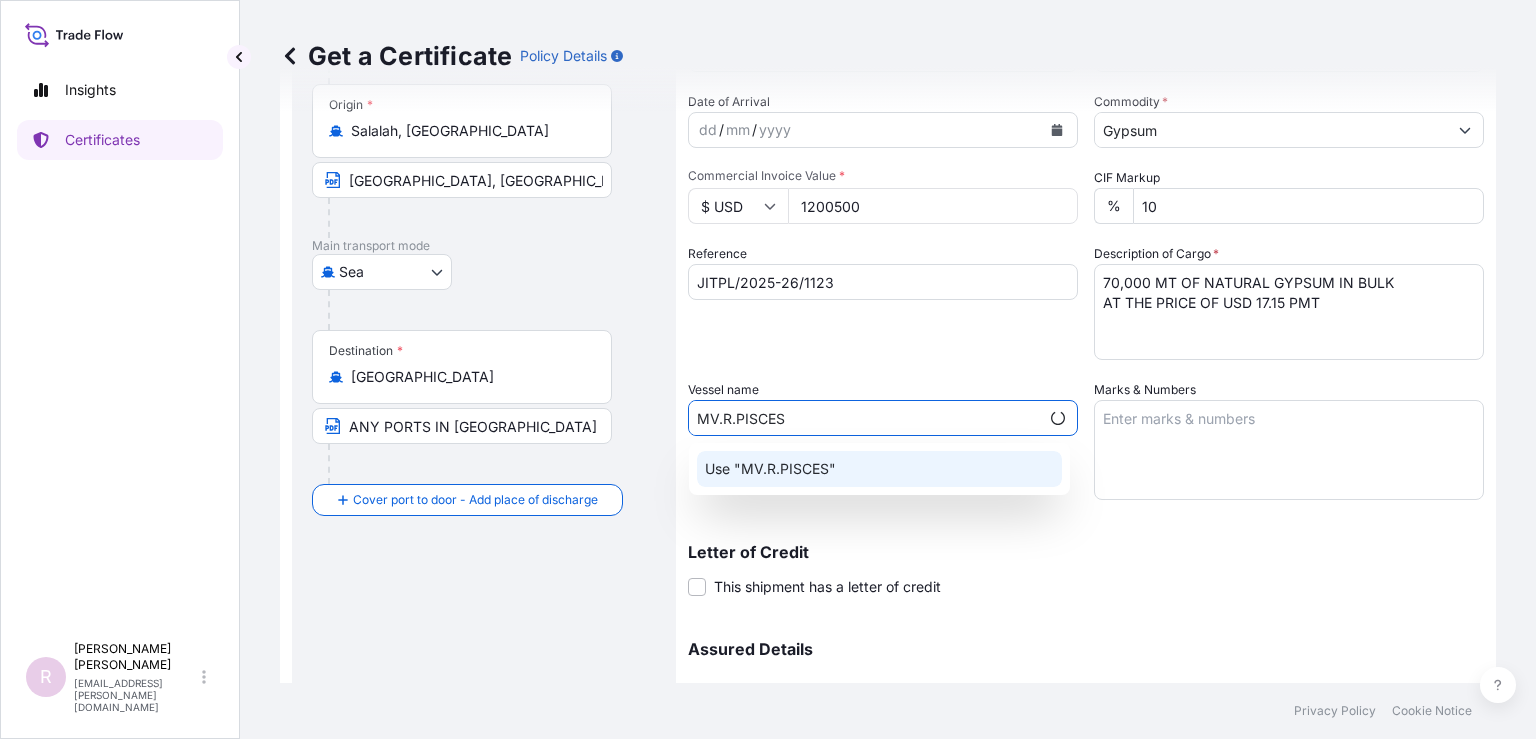 click on "Use "MV.R.PISCES"" 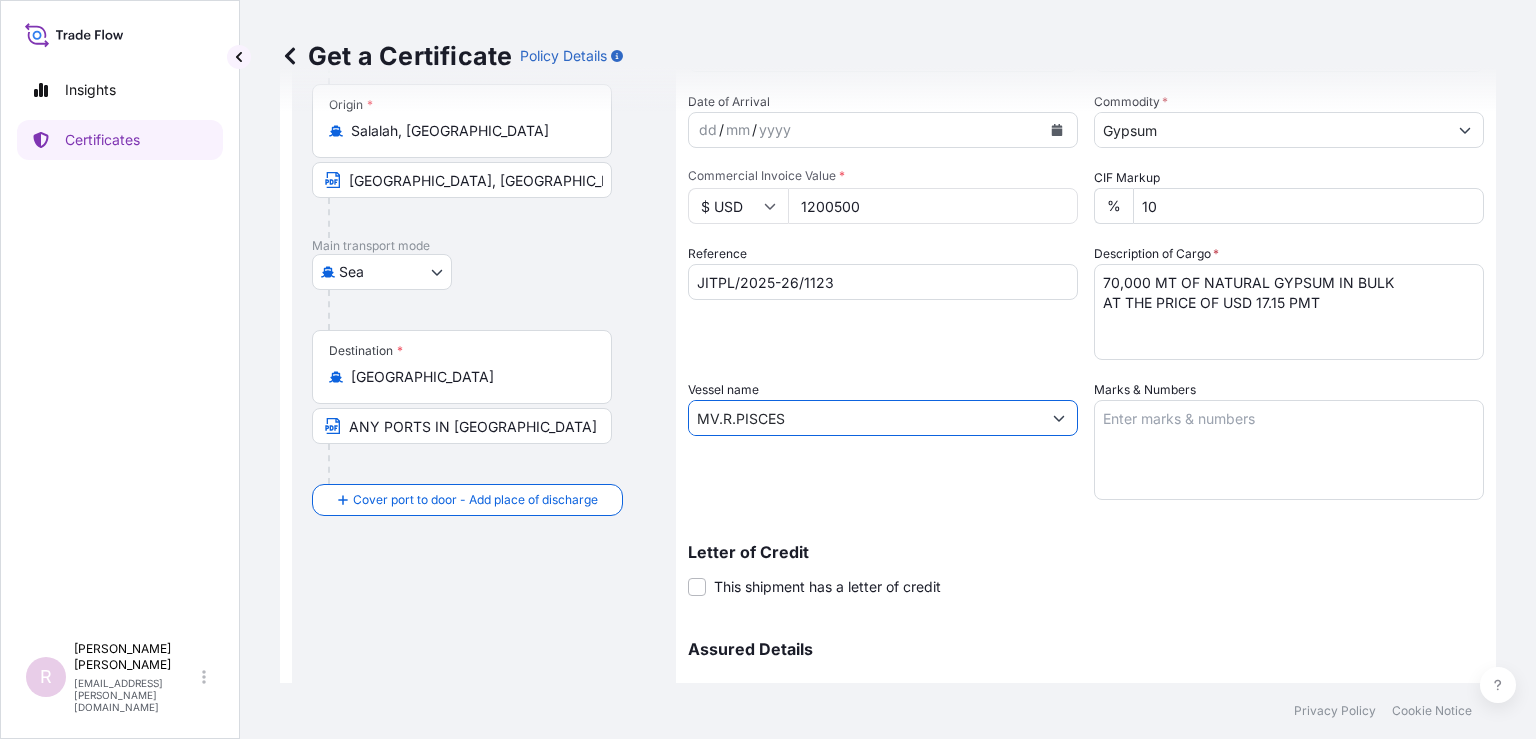 type on "MV.R.PISCES" 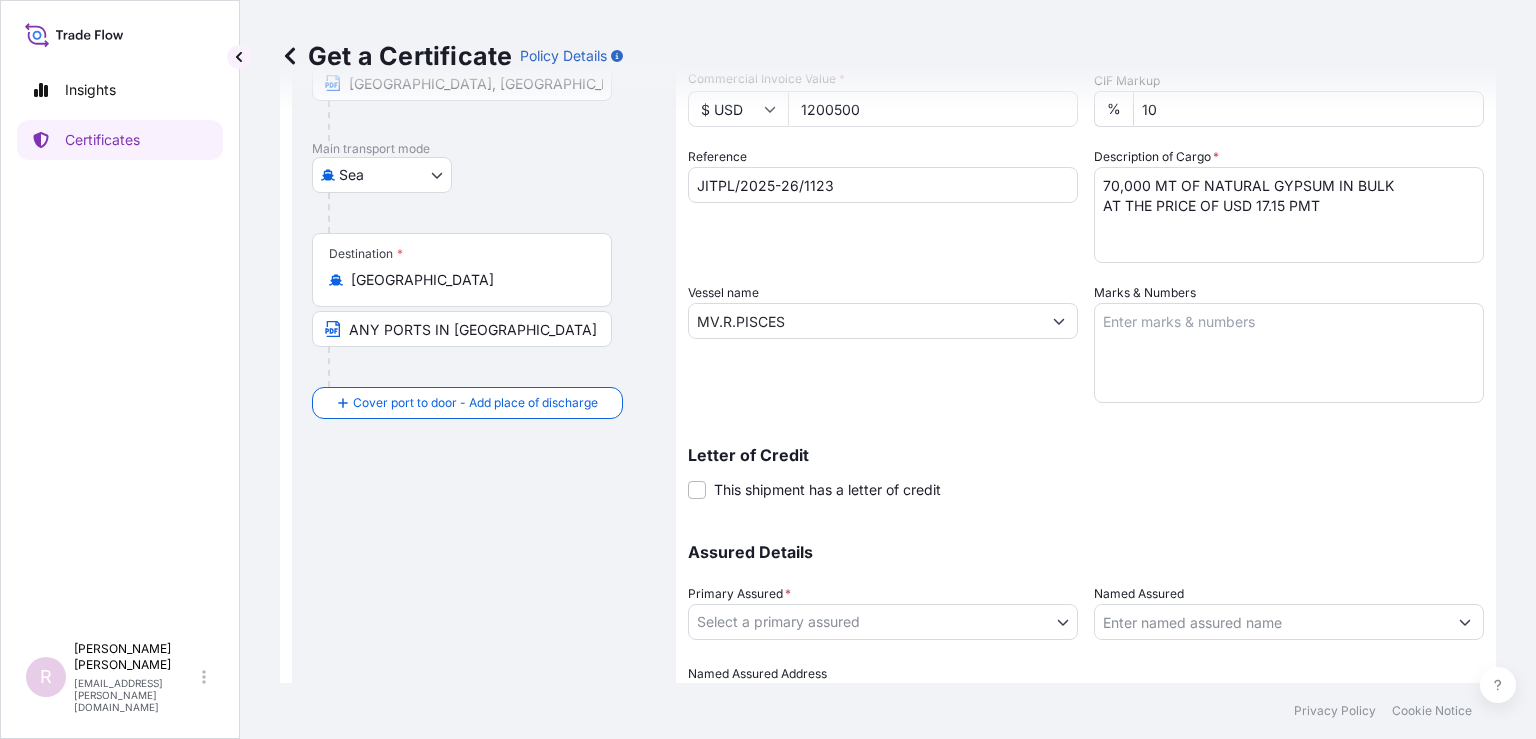 scroll, scrollTop: 384, scrollLeft: 0, axis: vertical 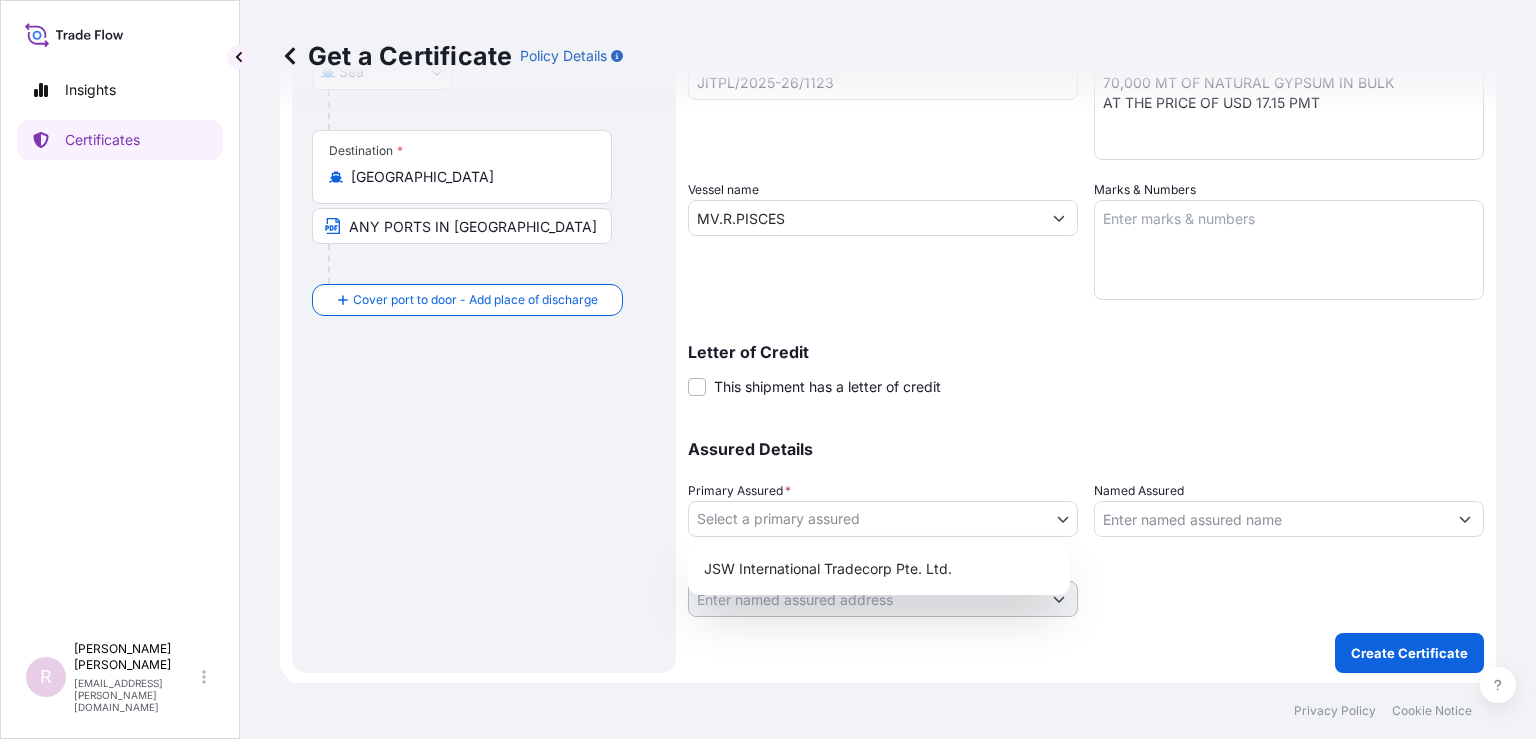 click on "Insights Certificates R Raj   Swaroop raj.swaroop@jswinternational.com Get a Certificate Policy Details Route Details Reset Route Details   Cover door to port - Add loading place Place of loading Road / Inland Road / Inland Origin * Salalah, Oman SALALAH PORT, OMAN Main transport mode Sea Air Land Sea Destination * India ANY PORTS IN INDIA Cover port to door - Add place of discharge Road / Inland Road / Inland Place of Discharge Shipment Details Issue date * 03 / 07 / 2025 Date of Departure * 03 / 07 / 2025 Date of Arrival dd / mm / yyyy Commodity * Gypsum Packing Category Commercial Invoice Value    * $ USD 1200500 CIF Markup % 10 Reference JITPL/2025-26/1123 Description of Cargo * 70,000 MT OF NATURAL GYPSUM IN BULK
AT THE PRICE OF USD 17.15 PMT Vessel name MV.R.PISCES Marks & Numbers Letter of Credit This shipment has a letter of credit Letter of credit * Letter of credit may not exceed 12000 characters Assured Details Primary Assured * Select a primary assured JSW International Tradecorp Pte. Ltd. 0" at bounding box center (768, 369) 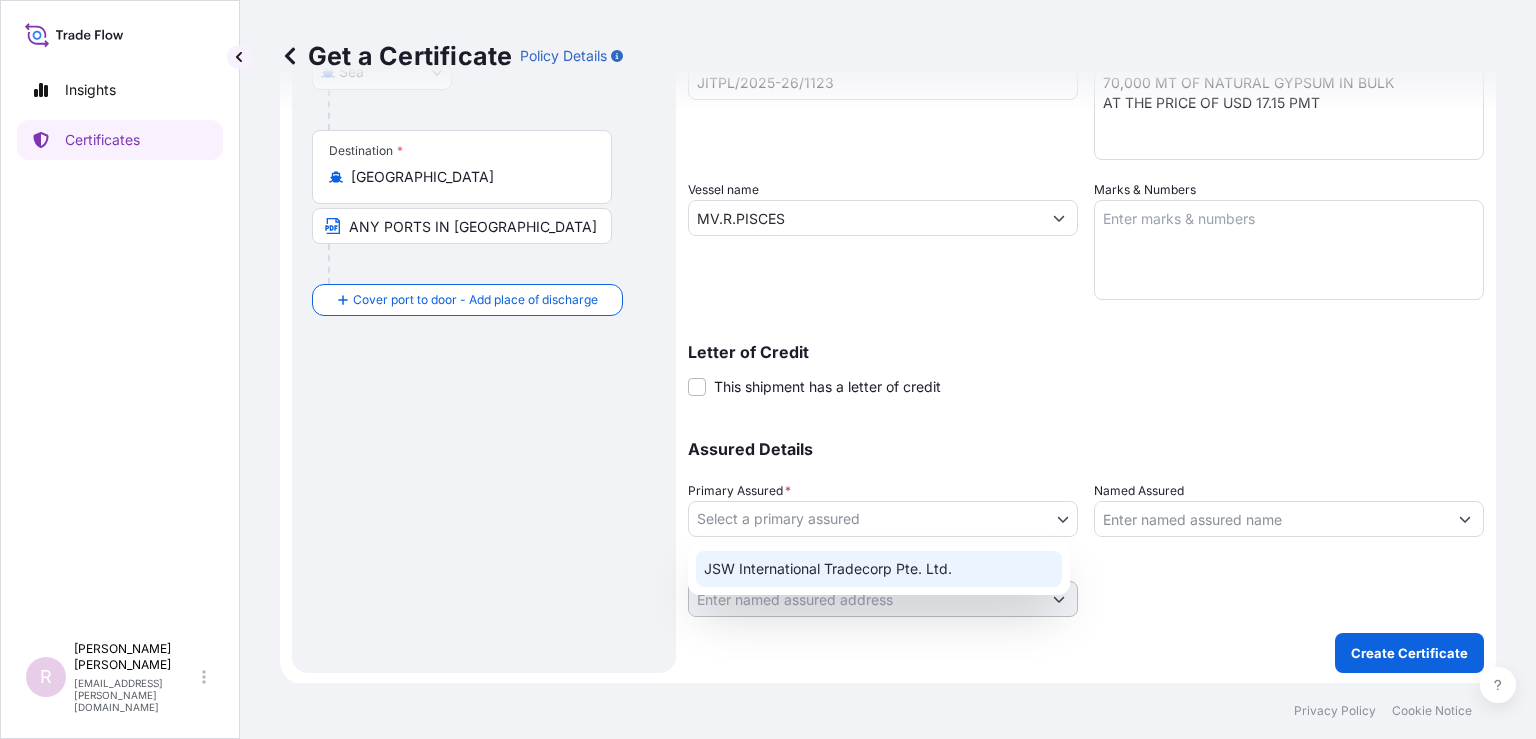 click on "JSW International Tradecorp Pte. Ltd." at bounding box center (879, 569) 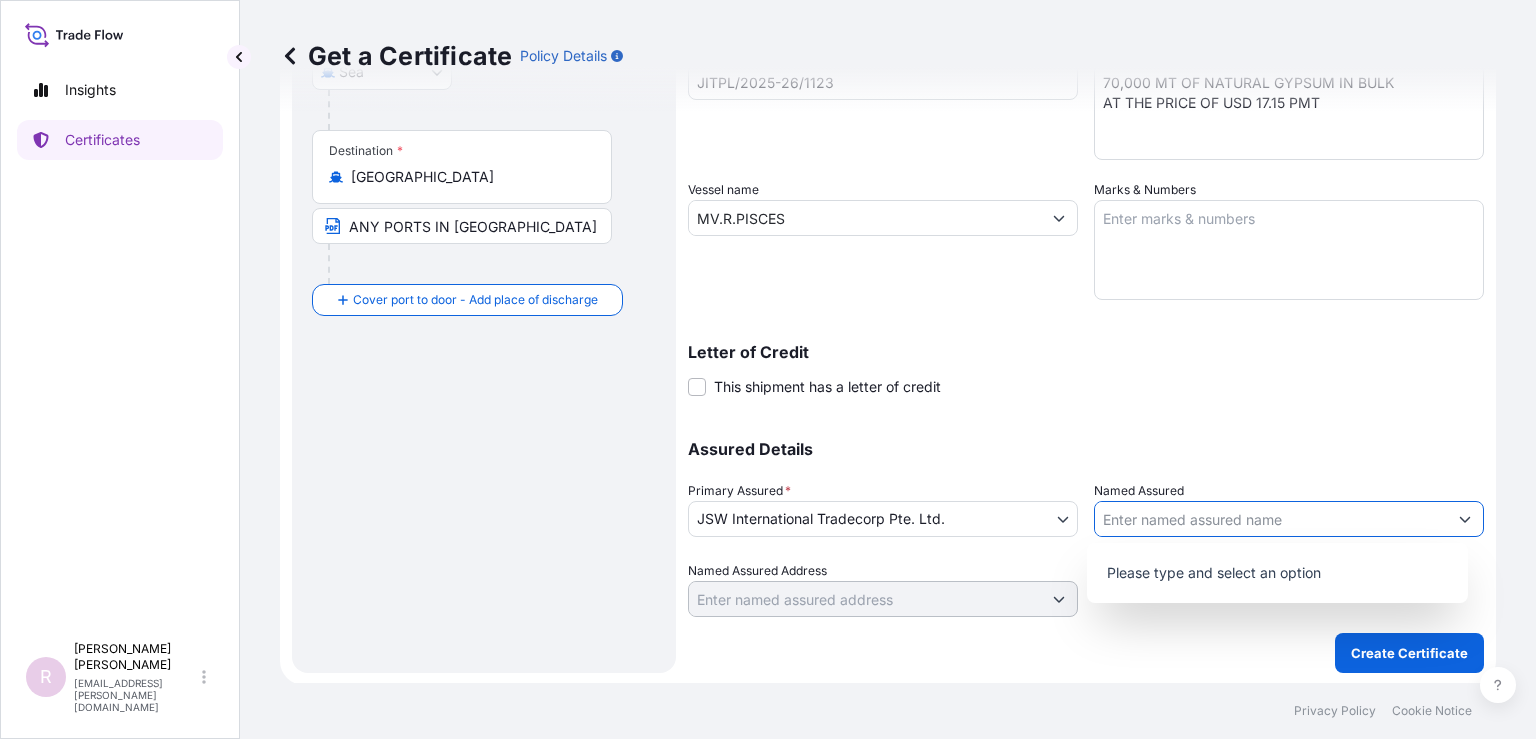 click on "Named Assured" at bounding box center (1271, 519) 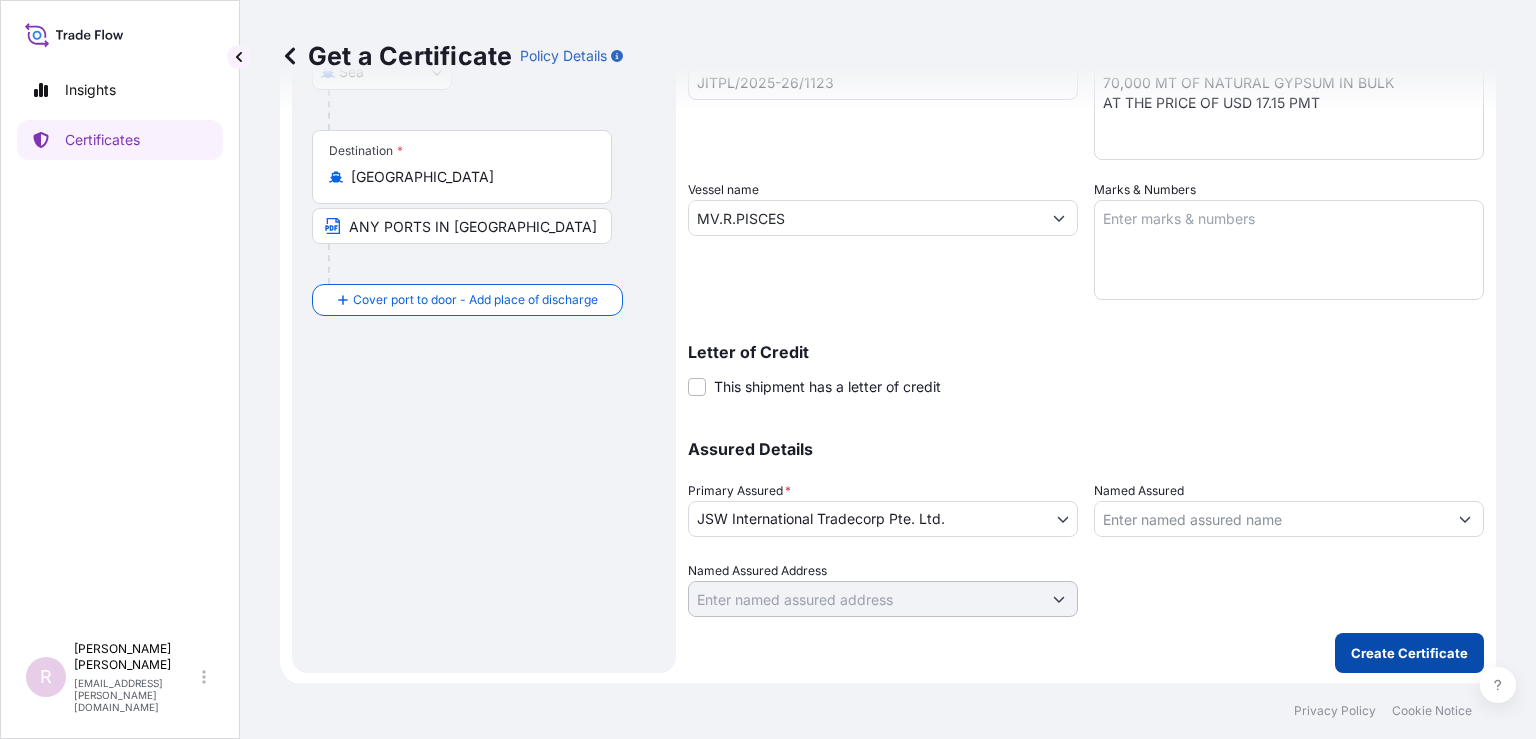 click on "Create Certificate" at bounding box center [1409, 653] 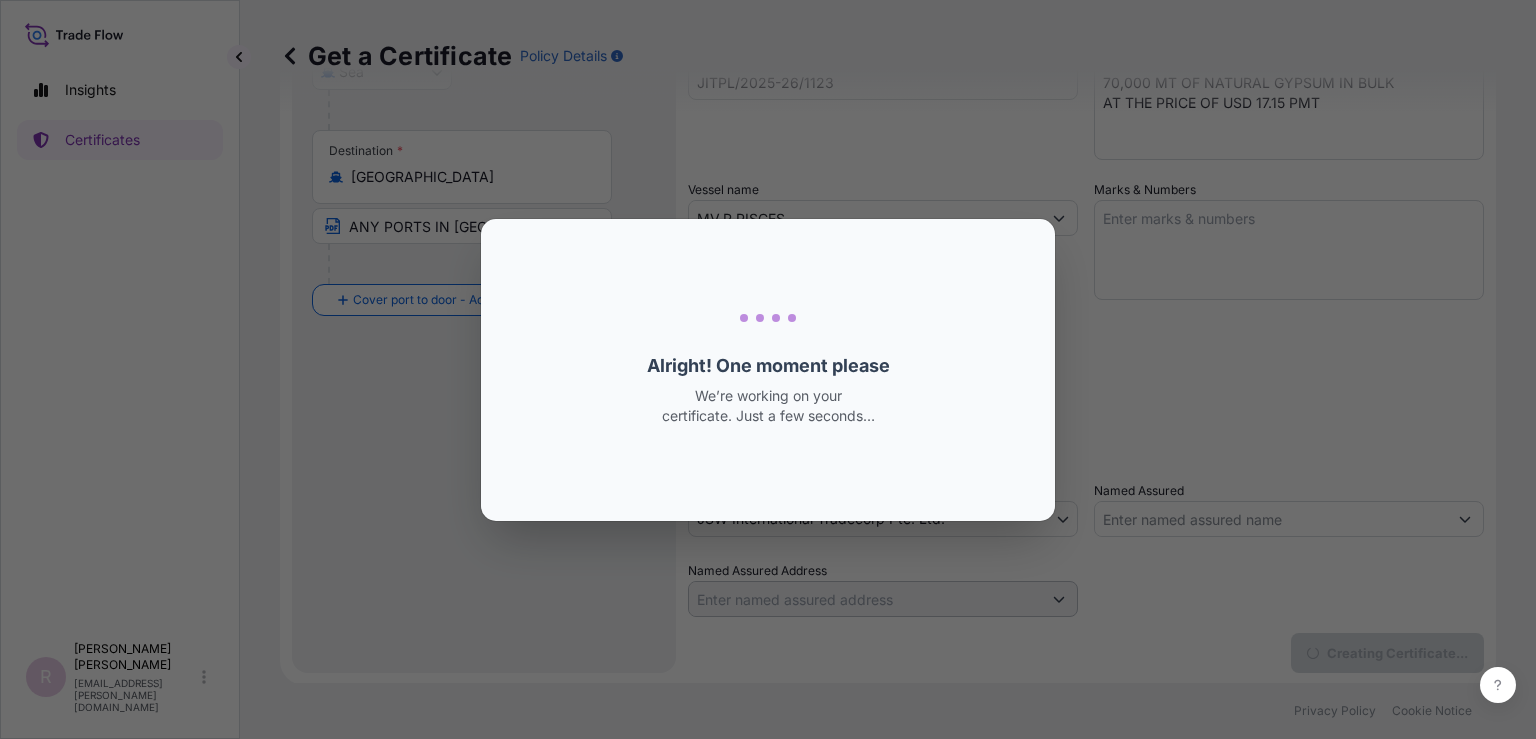 scroll, scrollTop: 0, scrollLeft: 0, axis: both 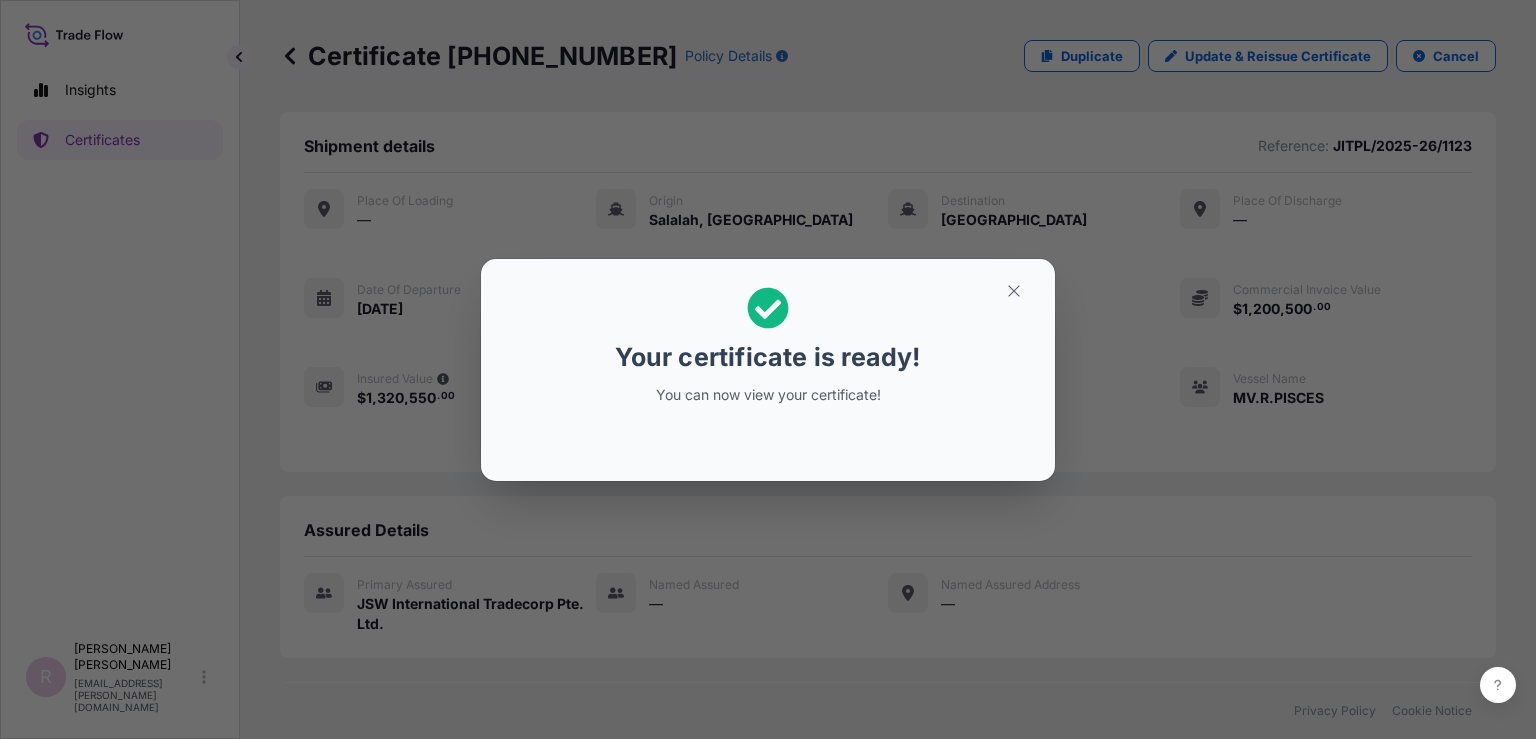 drag, startPoint x: 802, startPoint y: 398, endPoint x: 797, endPoint y: 368, distance: 30.413813 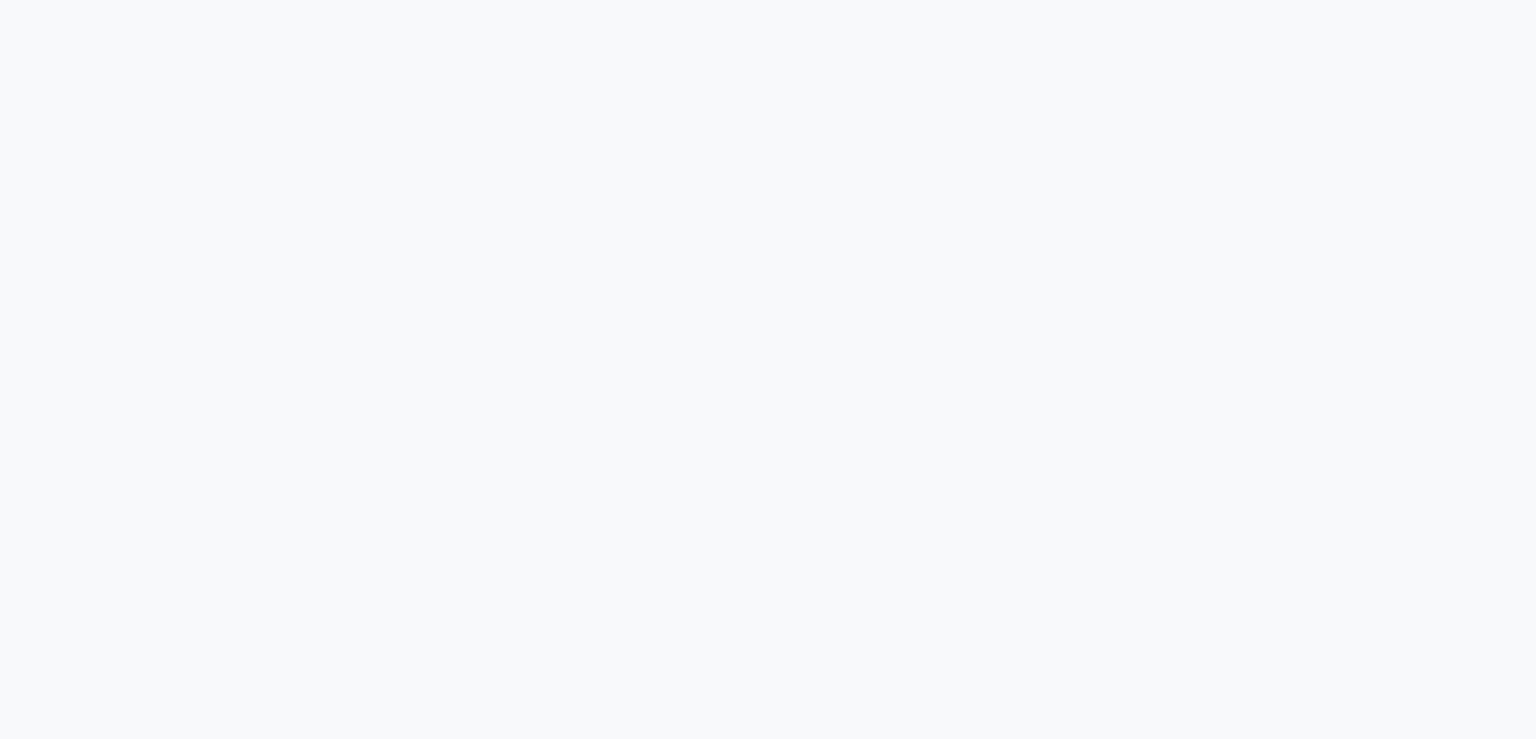 scroll, scrollTop: 0, scrollLeft: 0, axis: both 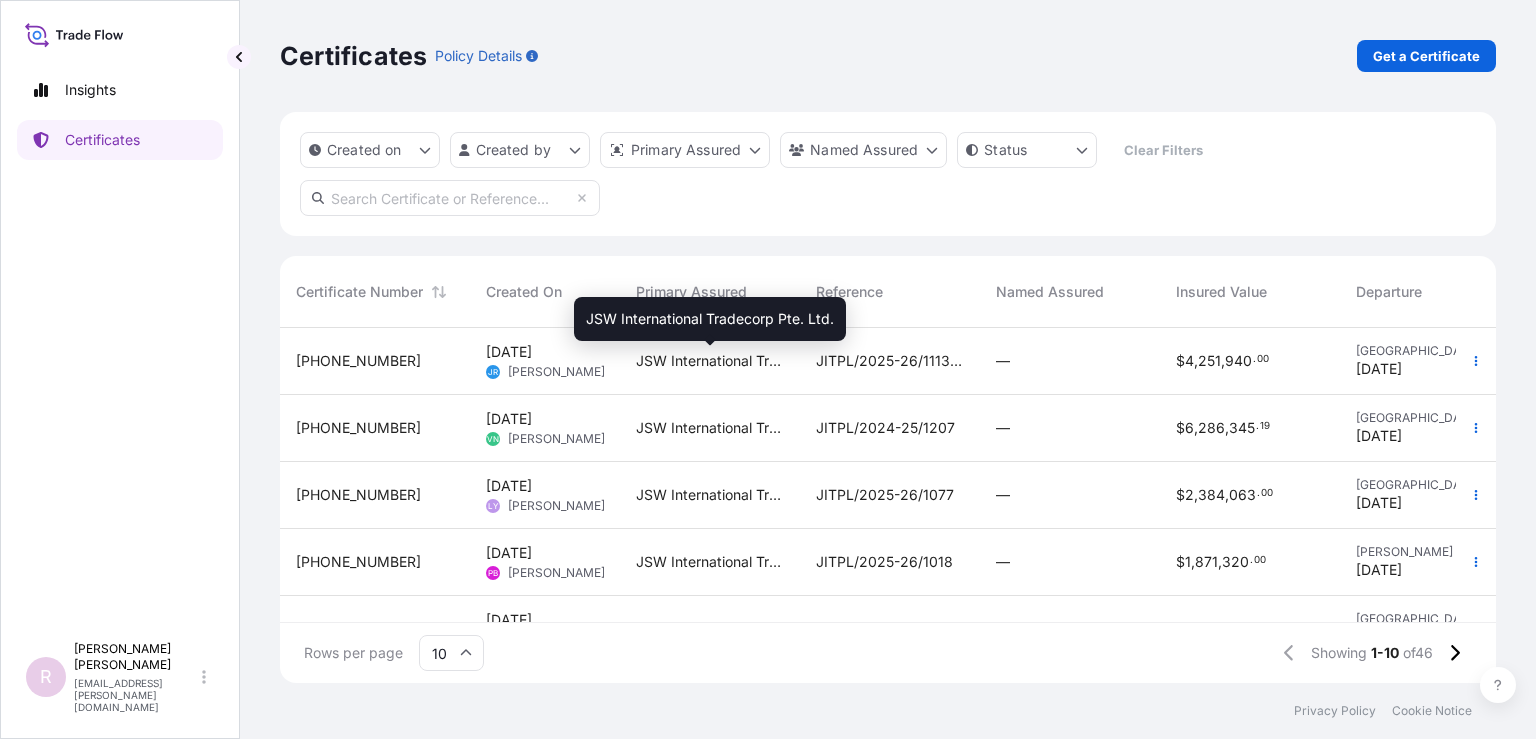 click on "JSW International Tradecorp Pte. Ltd." at bounding box center [710, 361] 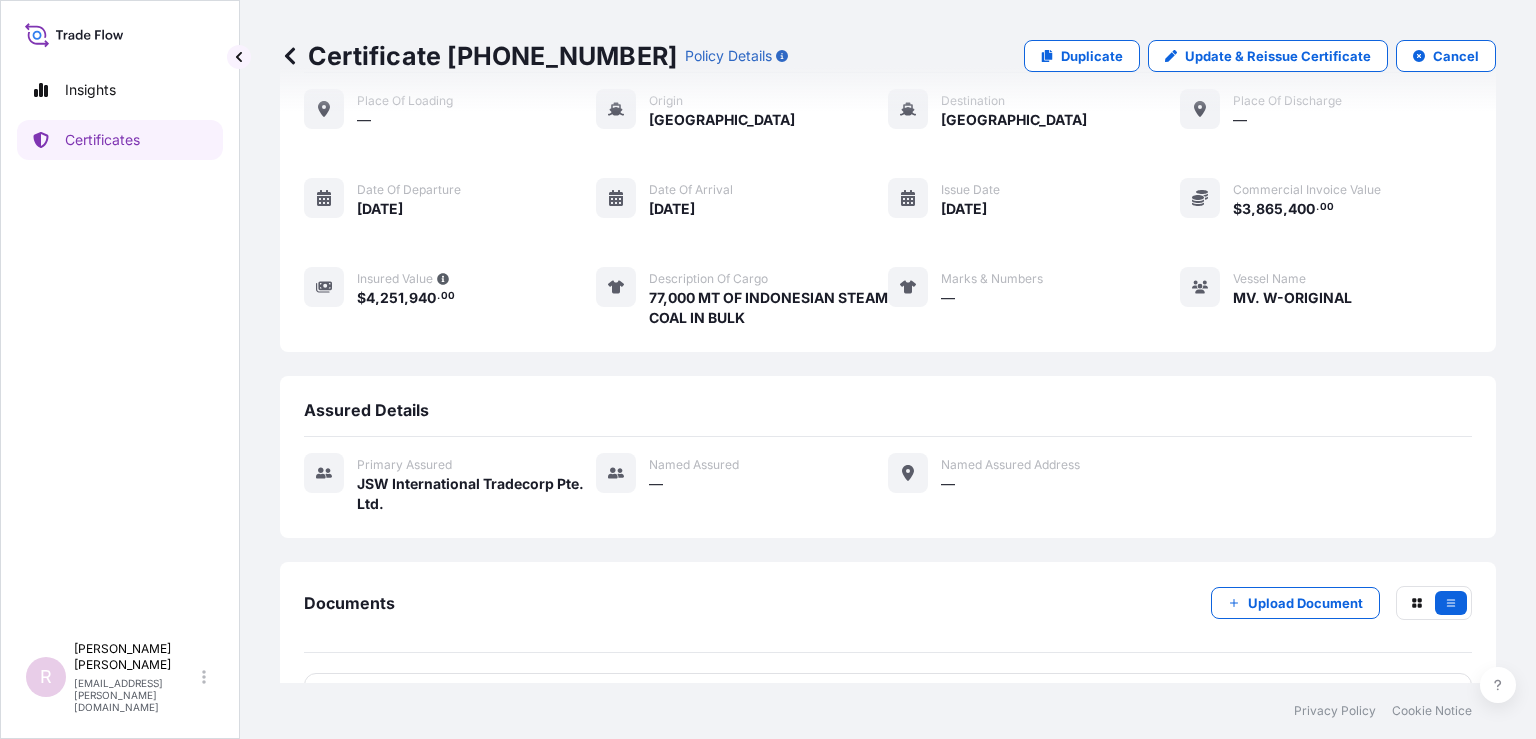 scroll, scrollTop: 160, scrollLeft: 0, axis: vertical 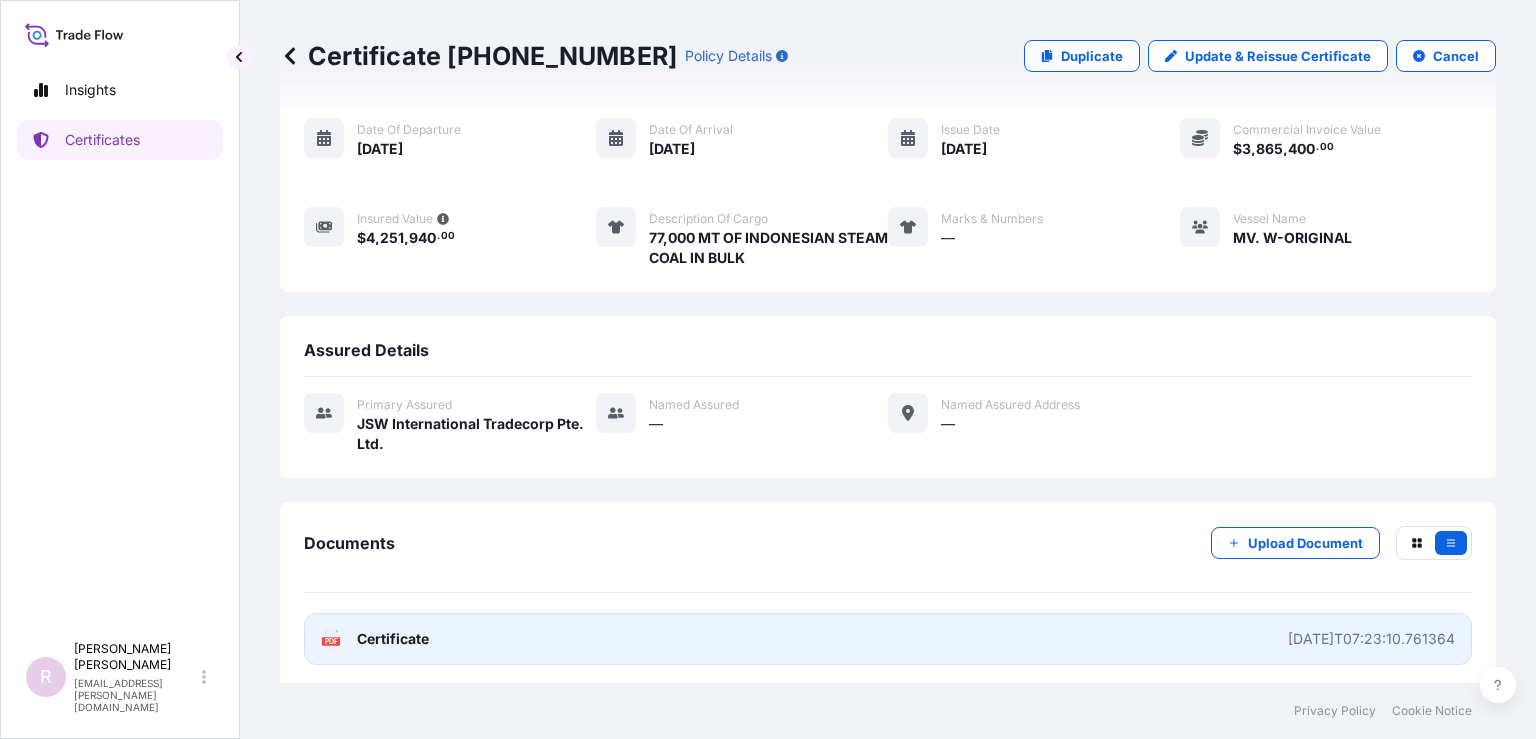 click on "Certificate" at bounding box center [393, 639] 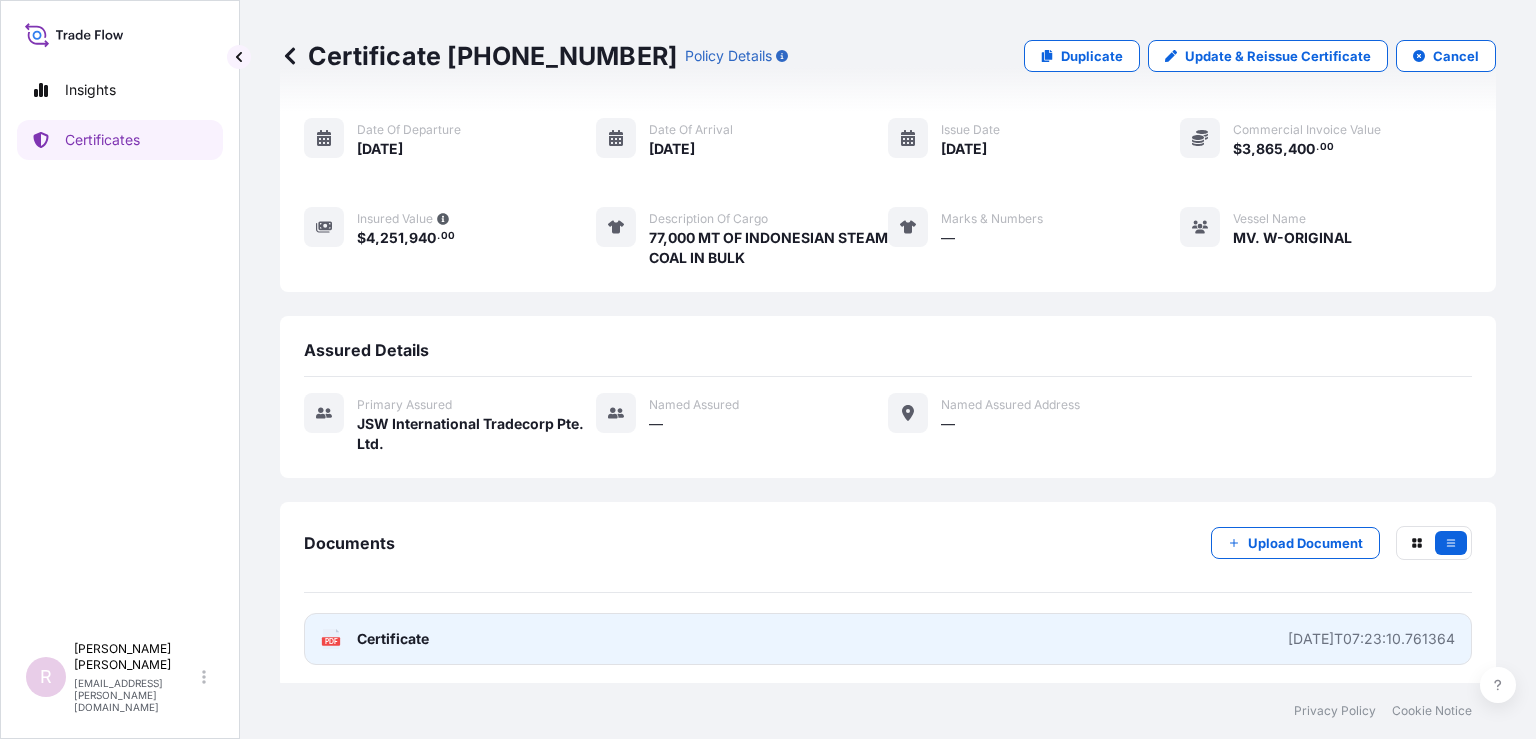 click on "Certificate" at bounding box center (393, 639) 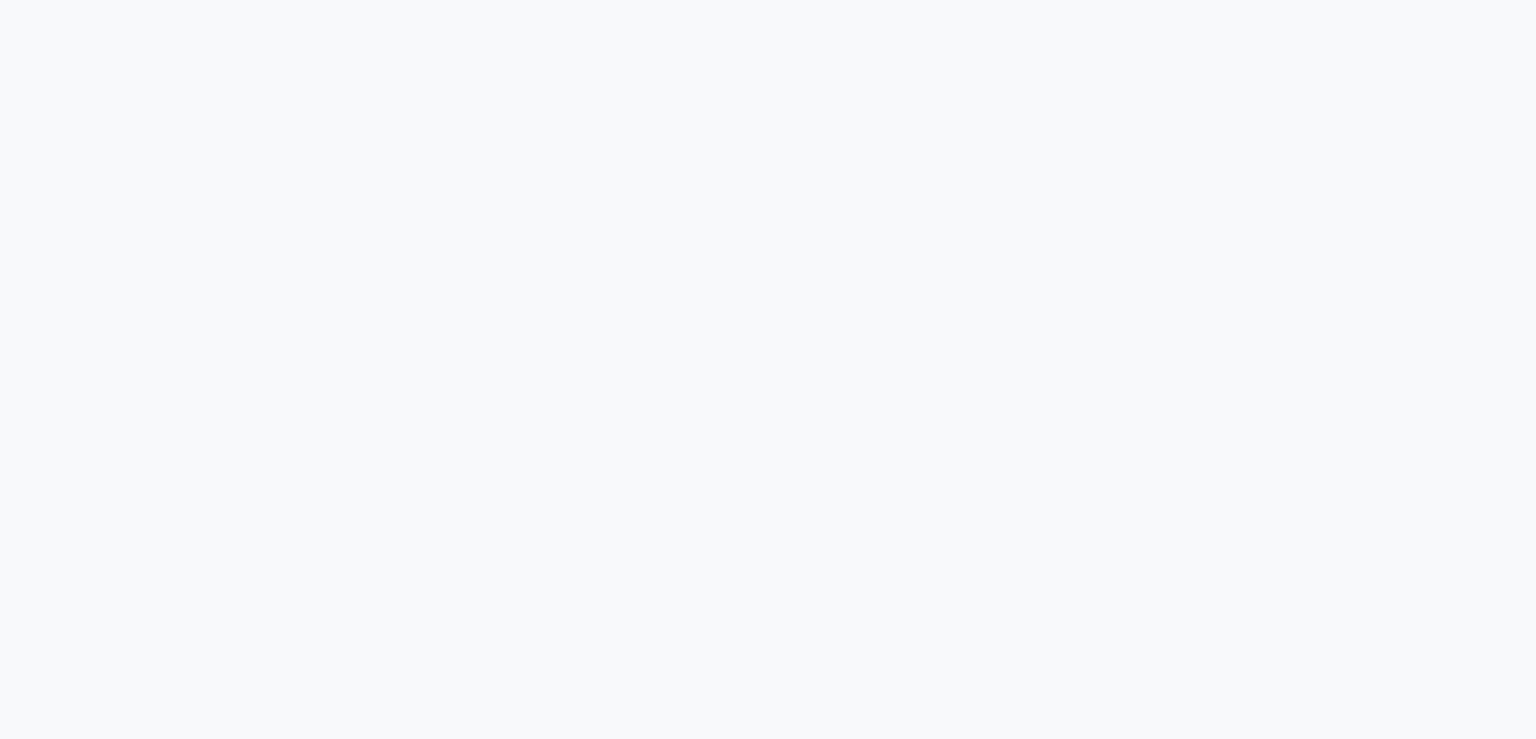 scroll, scrollTop: 0, scrollLeft: 0, axis: both 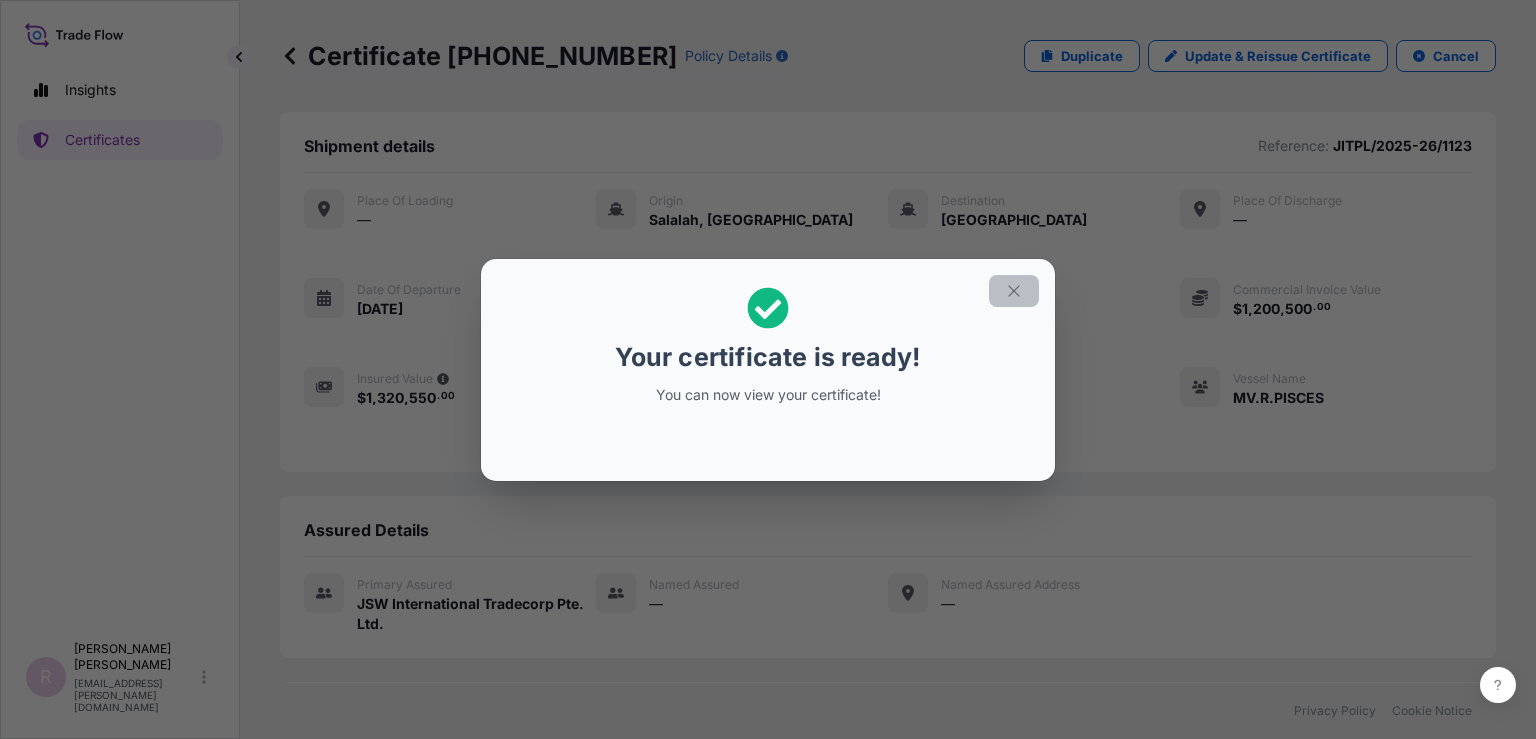 click 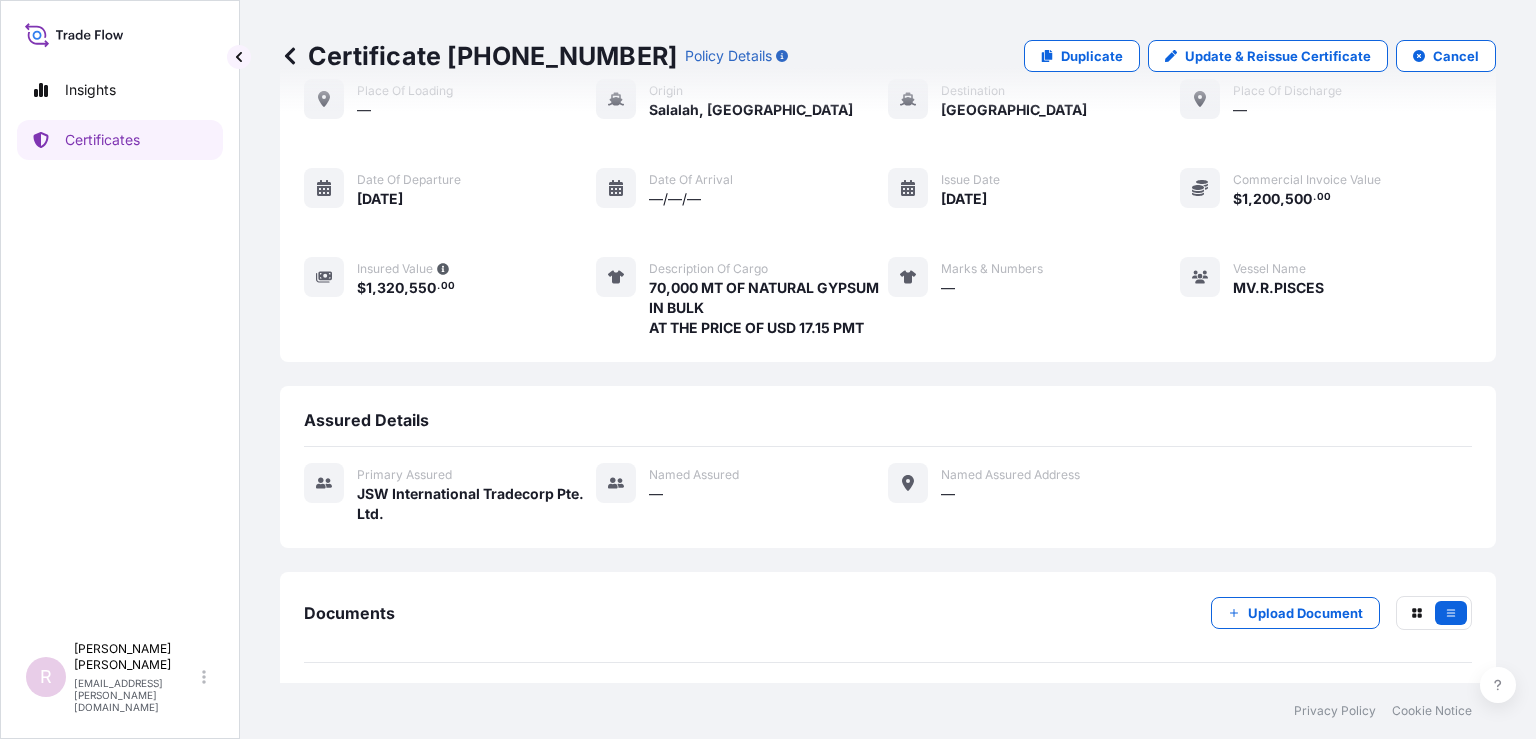 scroll, scrollTop: 180, scrollLeft: 0, axis: vertical 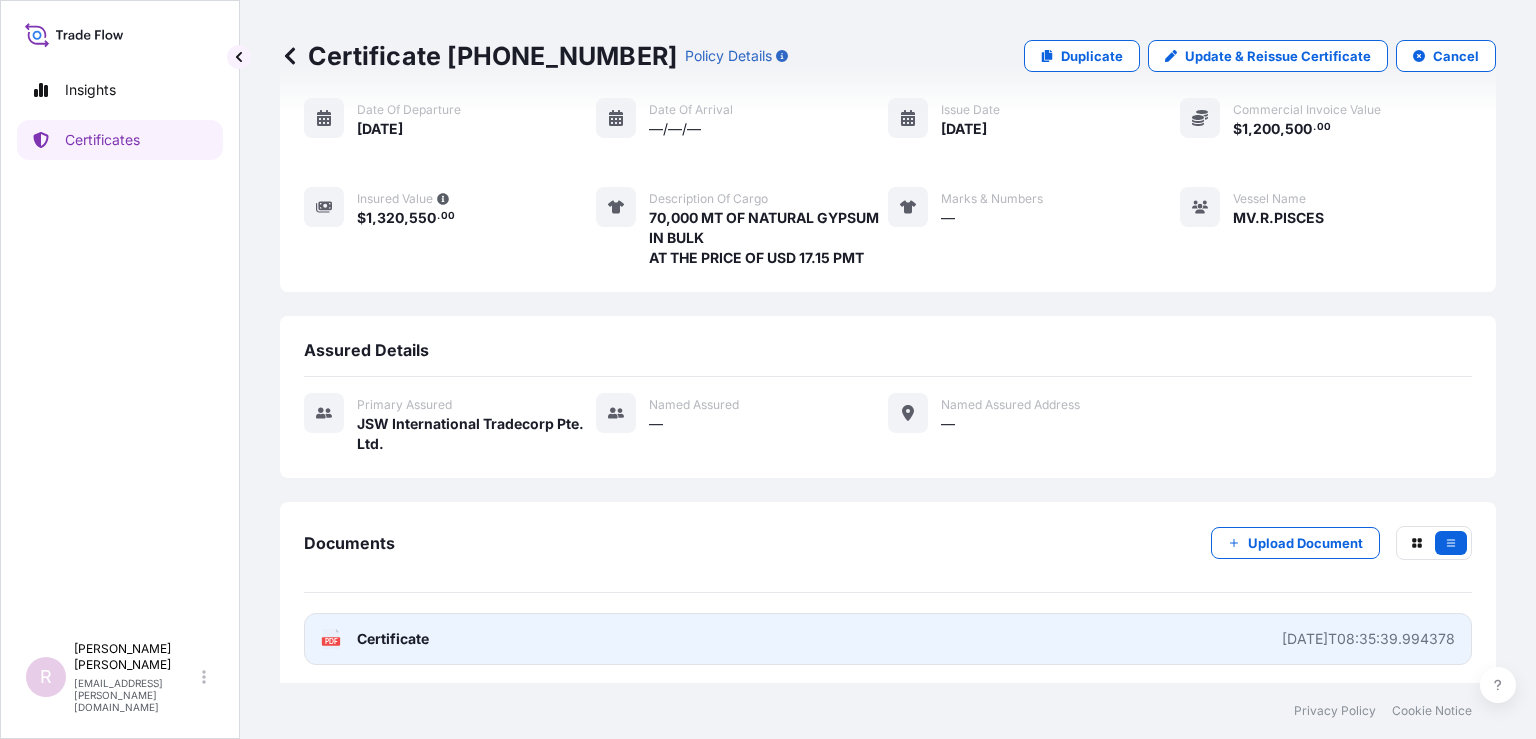 click on "Certificate" at bounding box center [393, 639] 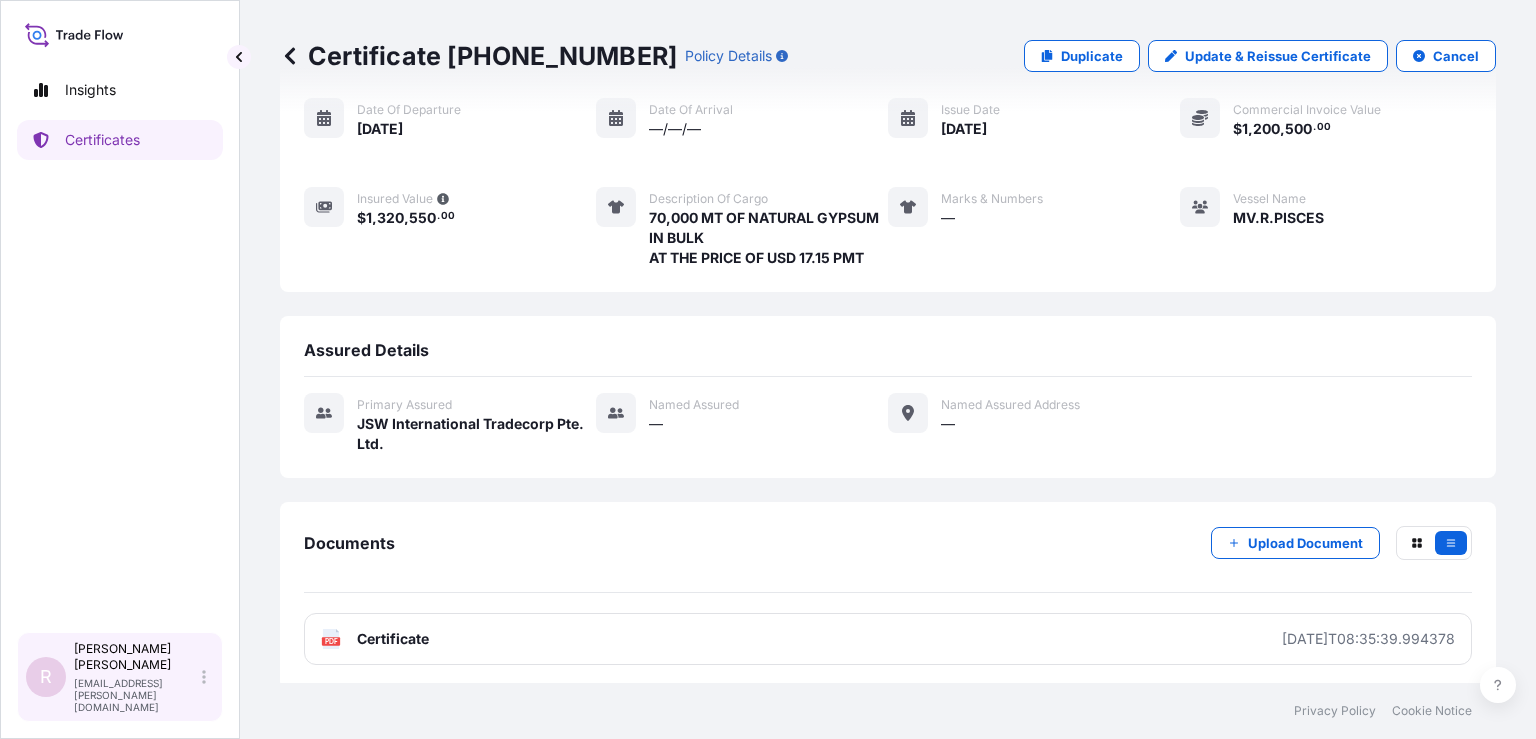 click on "Raj   Swaroop raj.swaroop@jswinternational.com" at bounding box center (144, 677) 